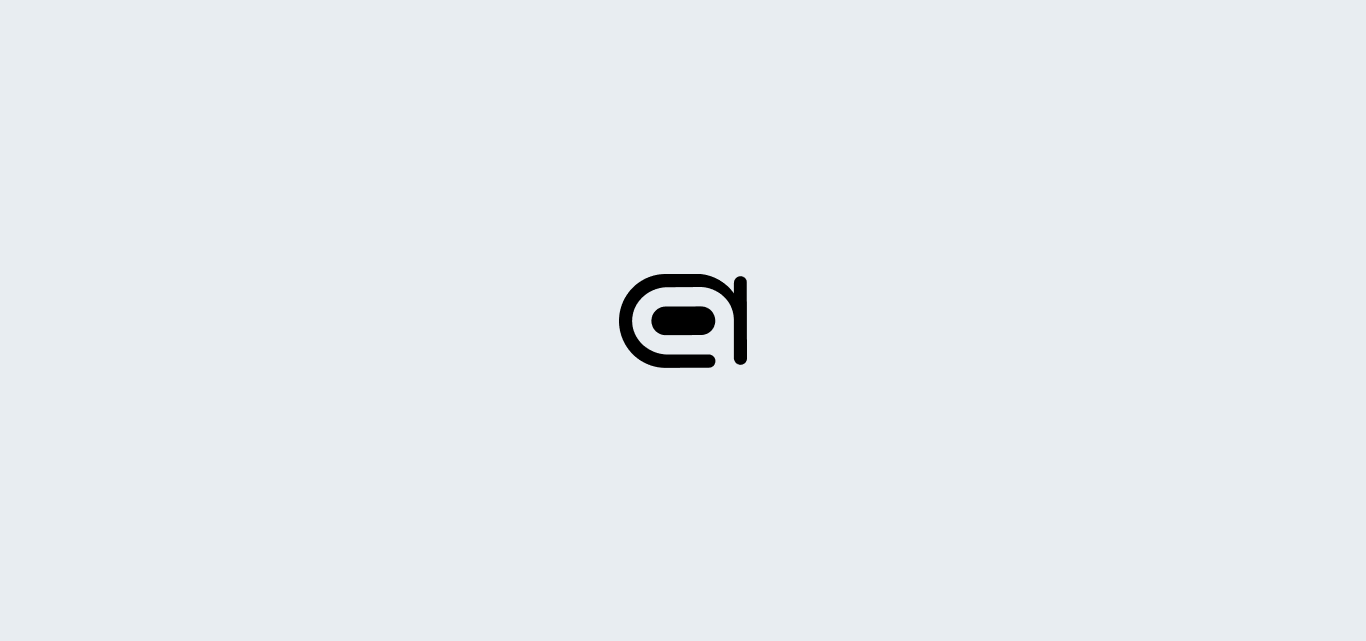 scroll, scrollTop: 0, scrollLeft: 0, axis: both 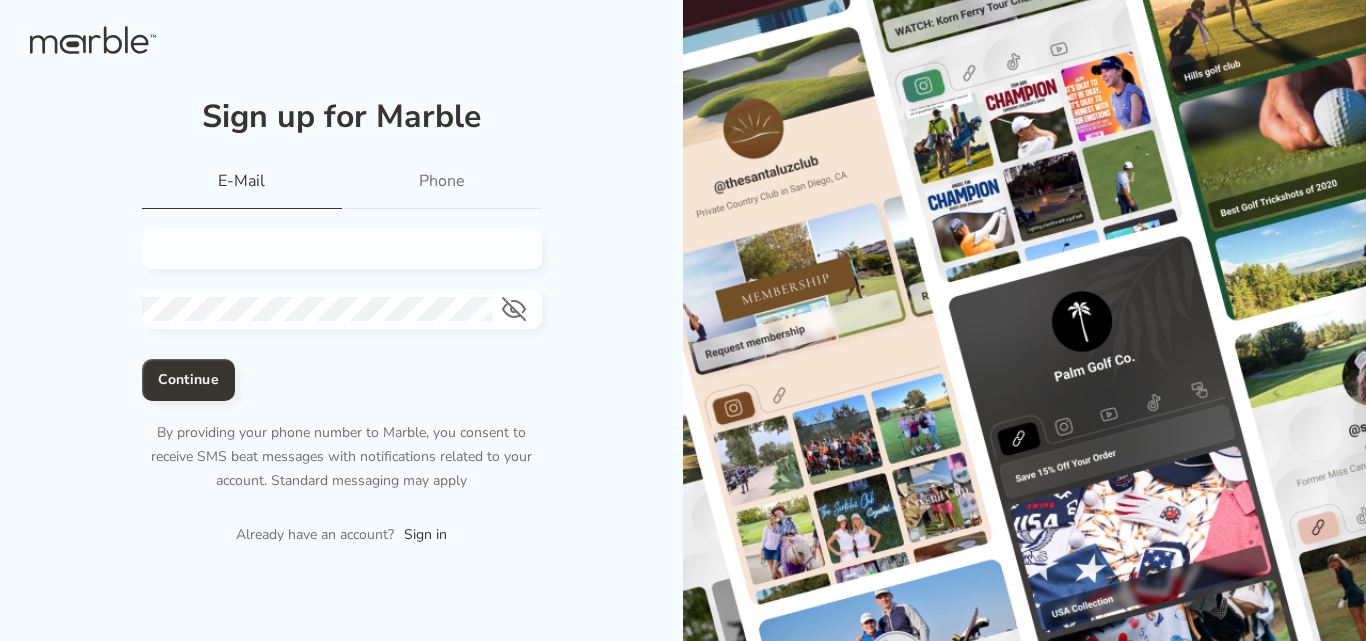 click at bounding box center [334, 249] 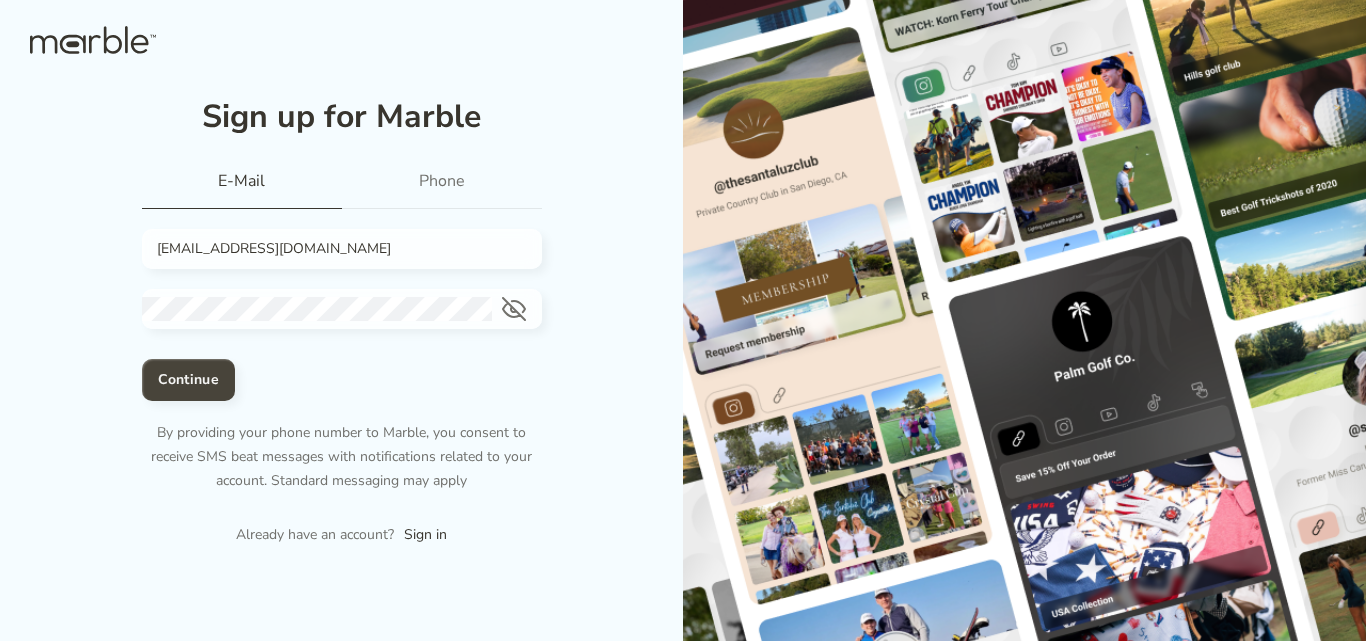 click on "Continue" at bounding box center (188, 380) 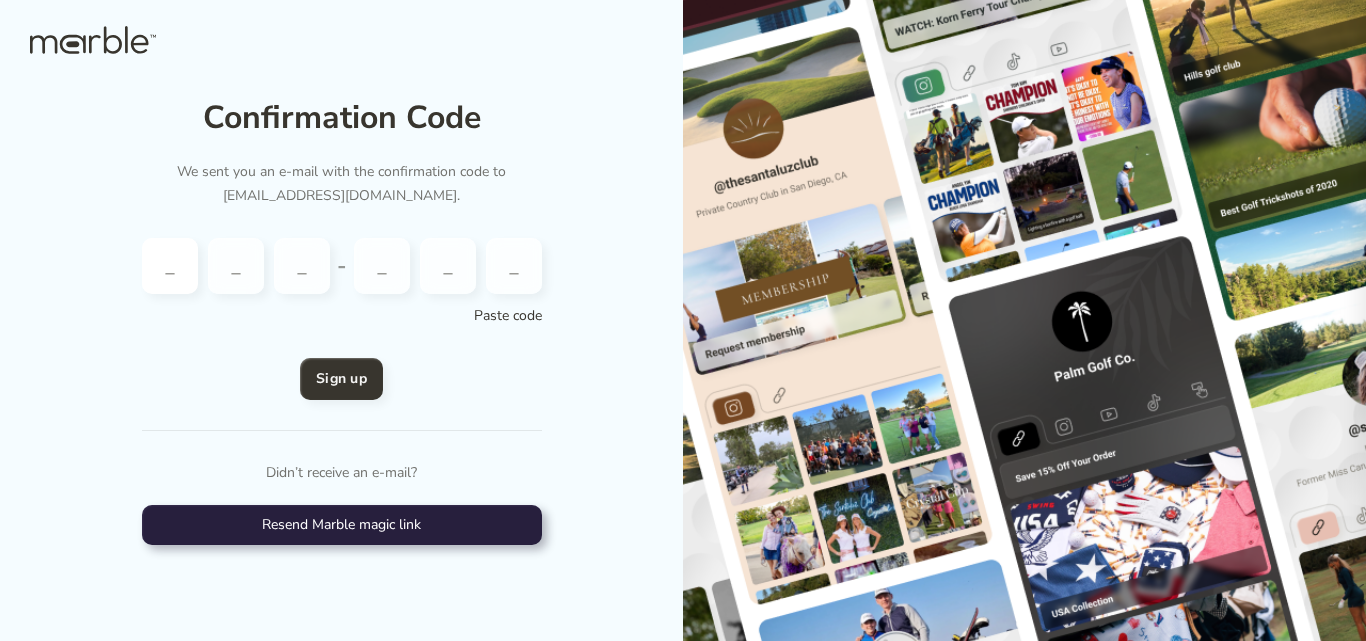 click at bounding box center (170, 266) 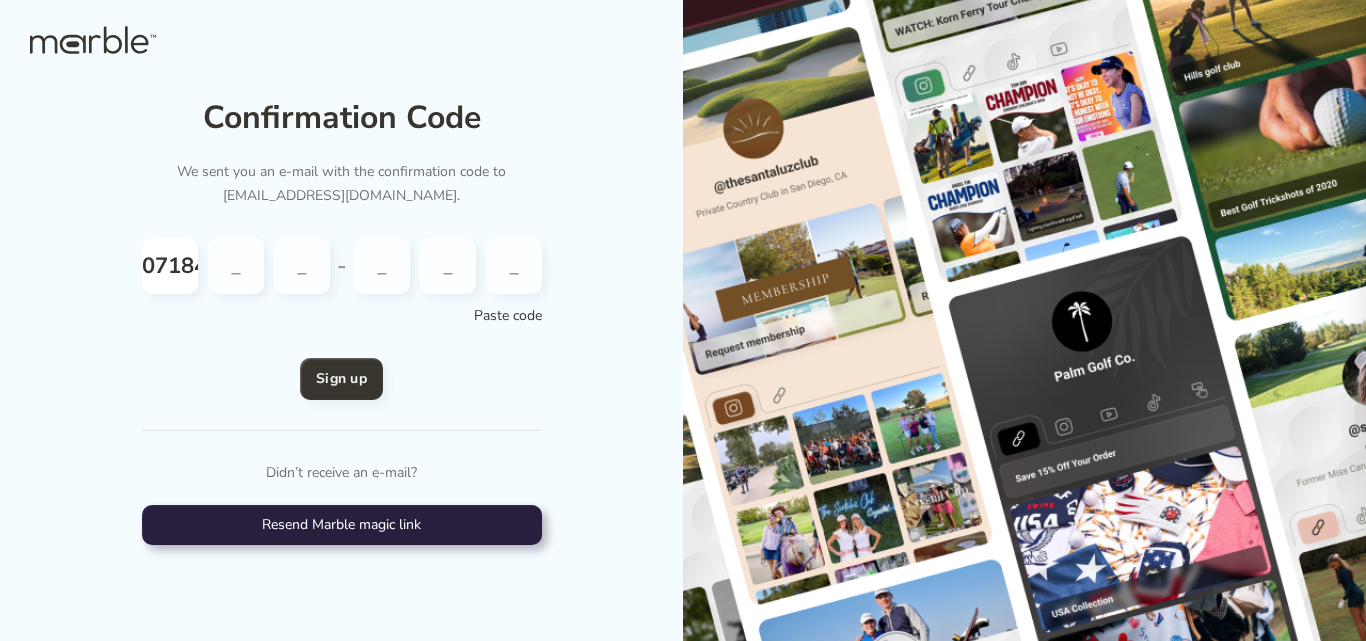 scroll, scrollTop: 0, scrollLeft: 23, axis: horizontal 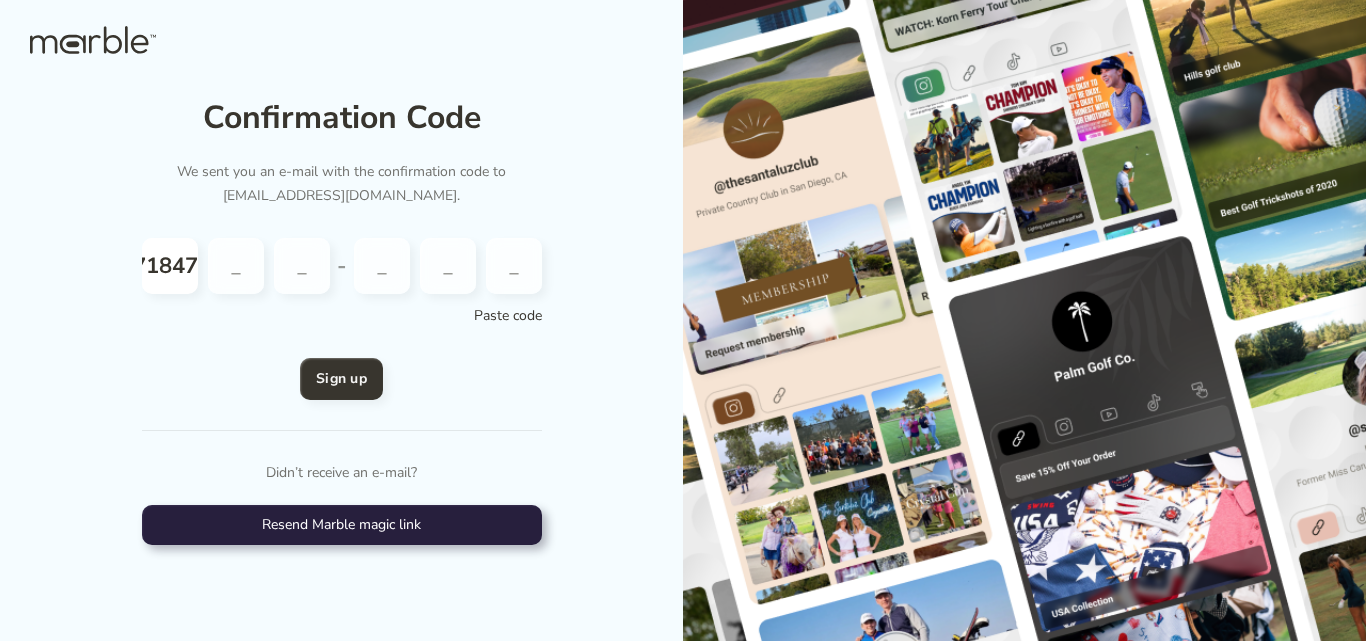 type on "0" 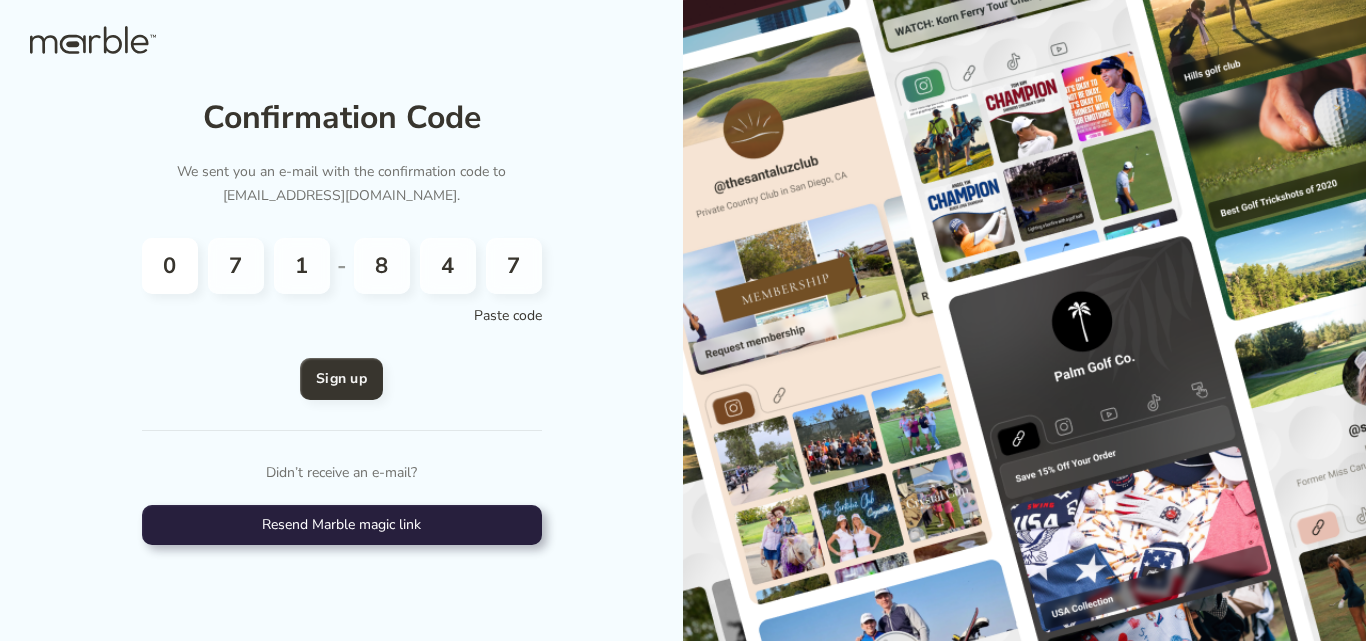 scroll, scrollTop: 0, scrollLeft: 0, axis: both 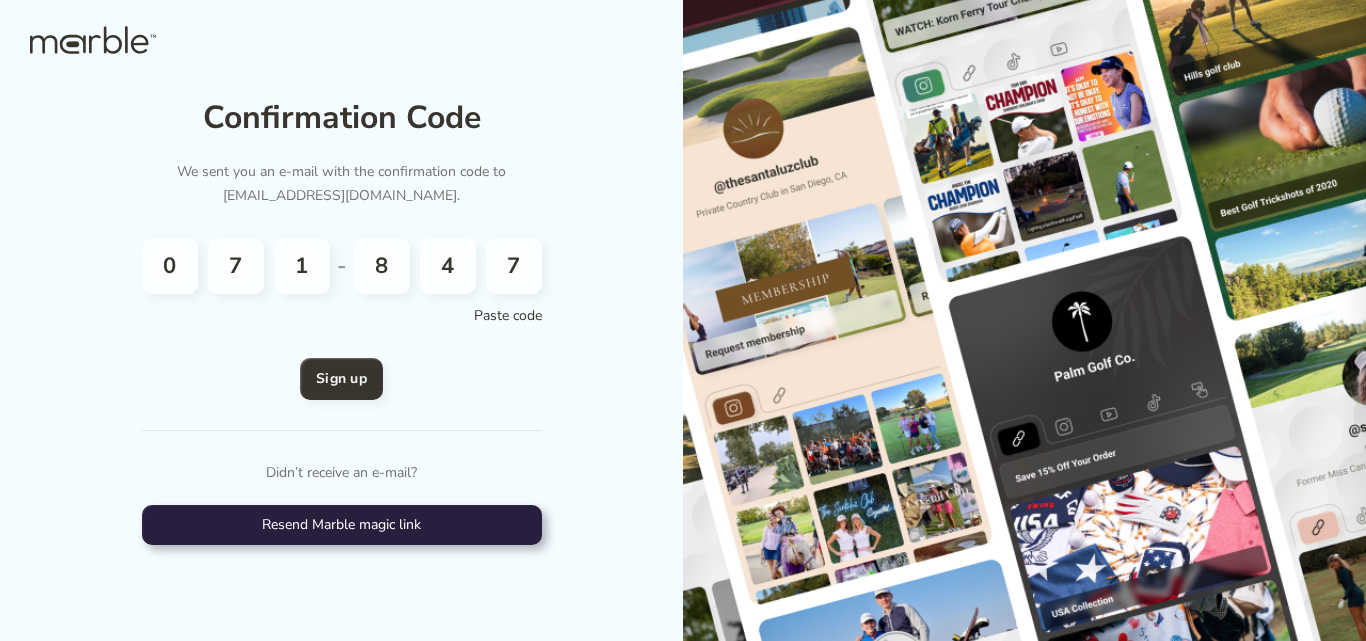 click on "Confirmation Code We sent you an e-mail with the confirmation code to cloudmailstore1@gmail.com. 0 7 1 - 8 4 7 Paste code Sign up Didn’t receive an e-mail? Resend Marble magic link" at bounding box center (342, 320) 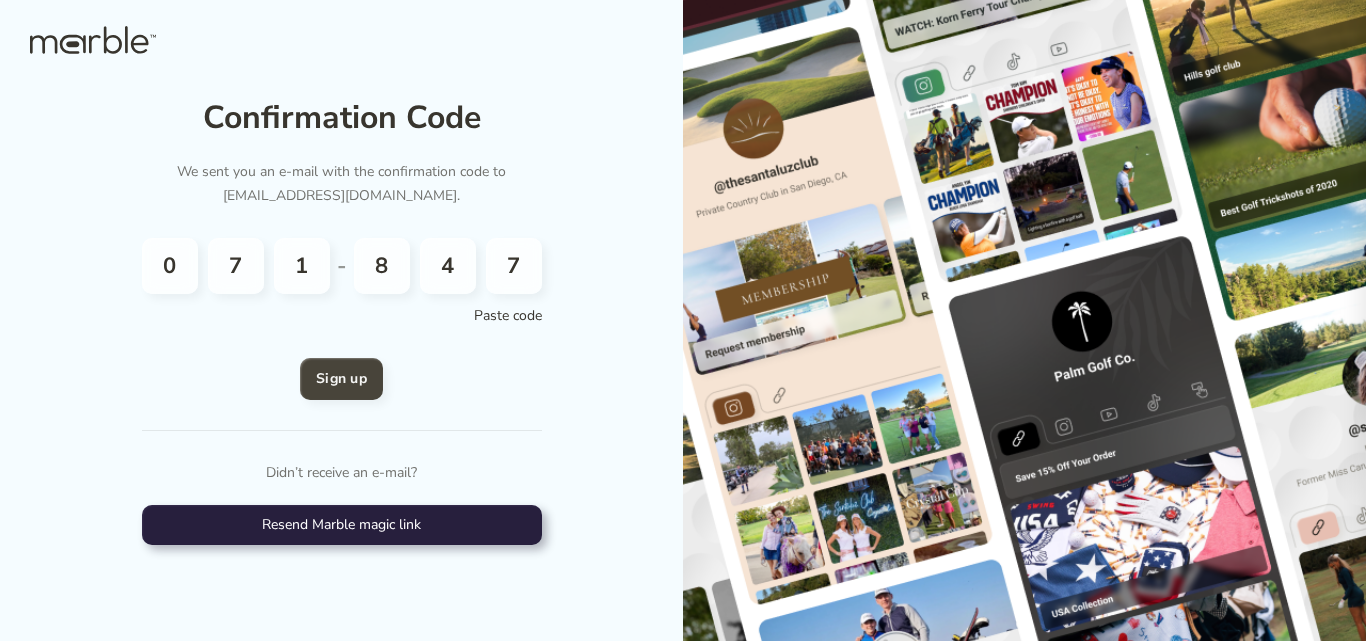 click on "Sign up" at bounding box center [341, 379] 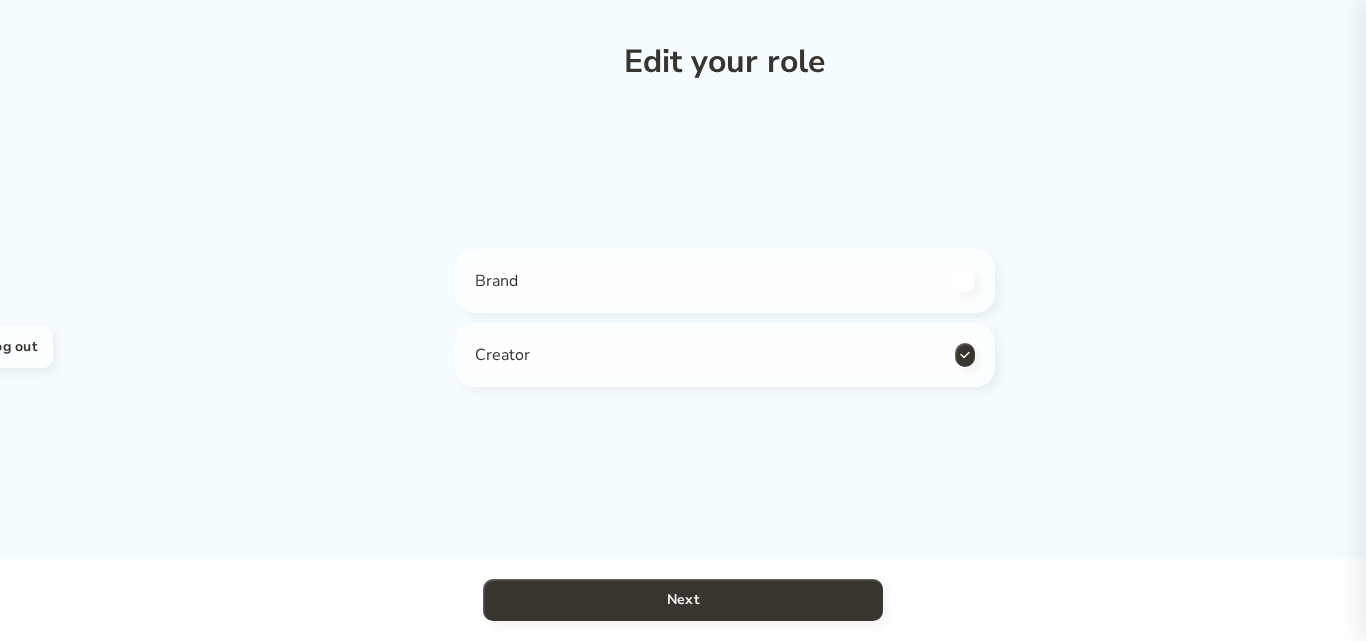 click on "Brand" at bounding box center (725, 281) 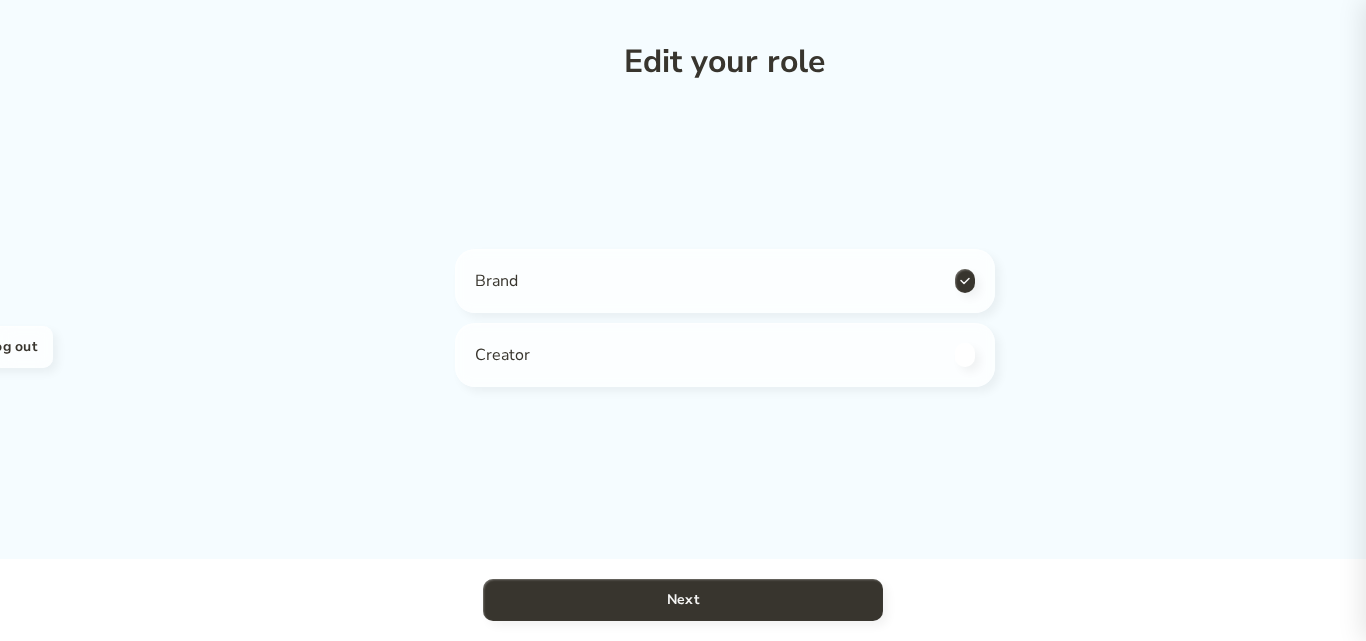 click on "Creator" at bounding box center (725, 355) 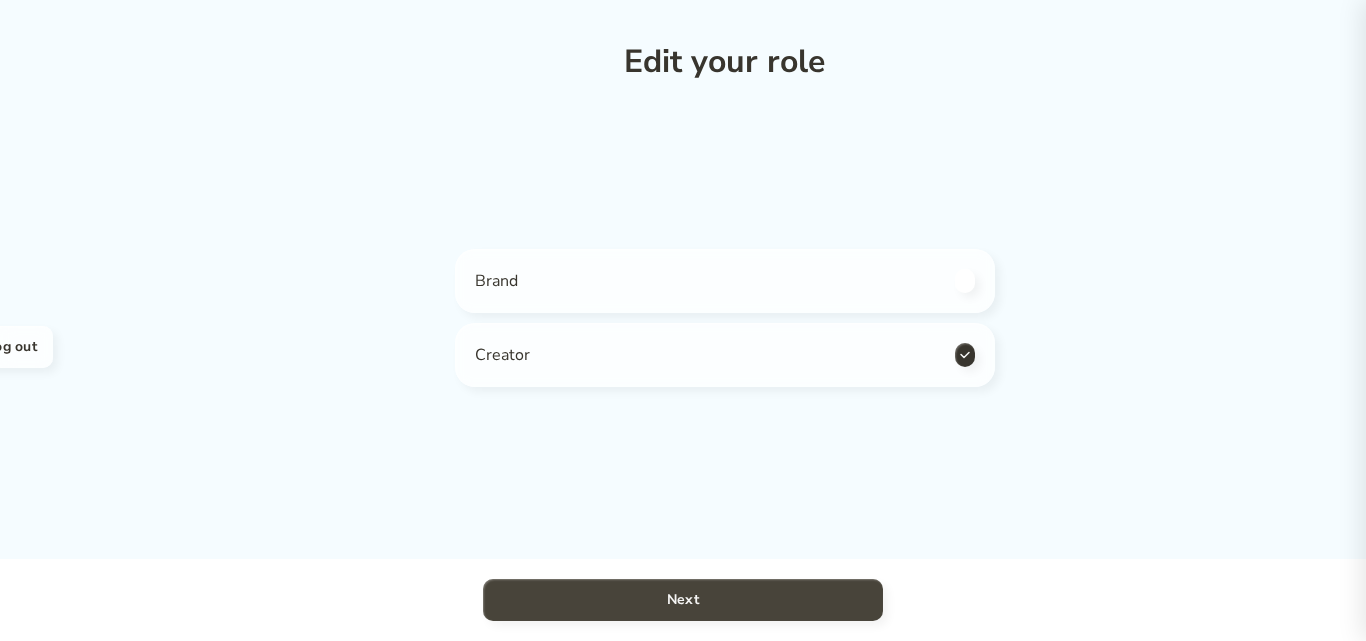 click on "Next" at bounding box center [683, 600] 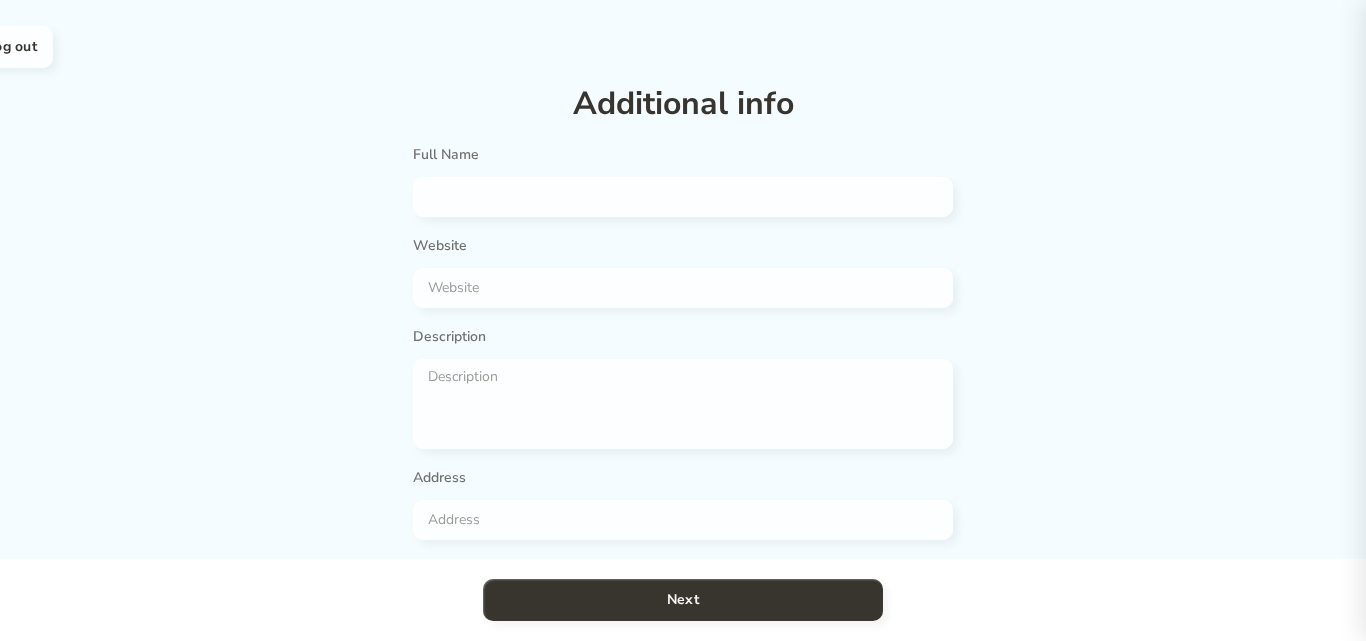 click at bounding box center [675, 197] 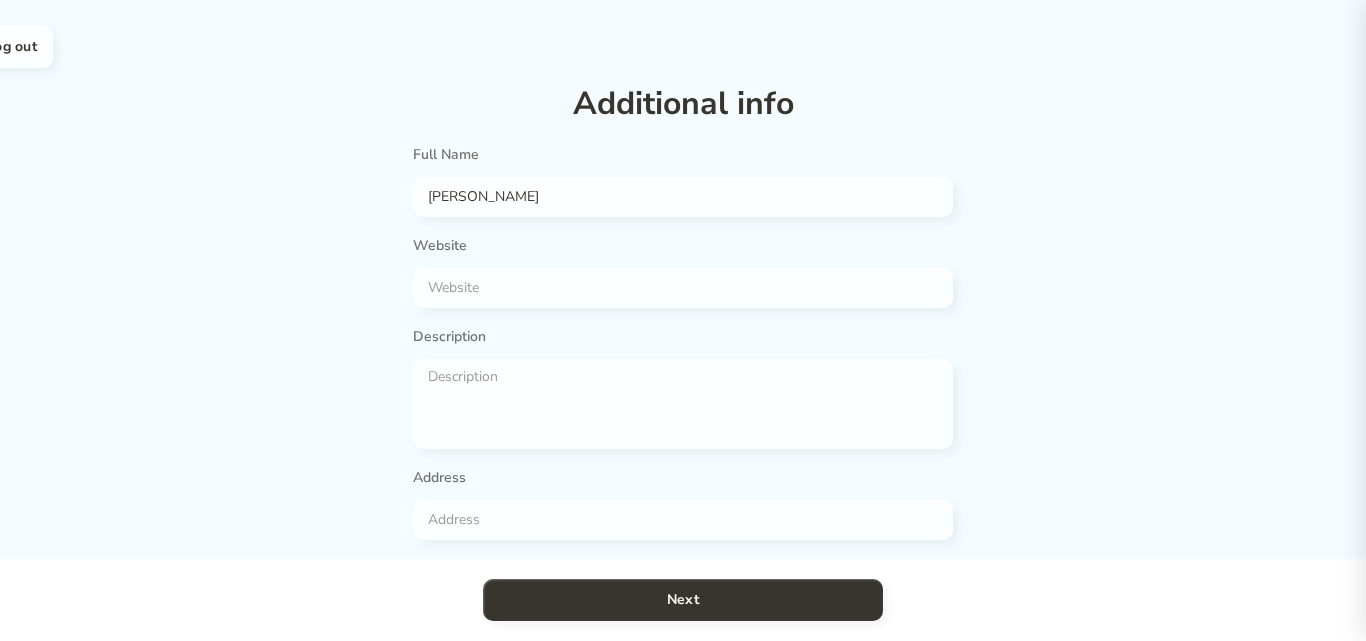 scroll, scrollTop: 100, scrollLeft: 0, axis: vertical 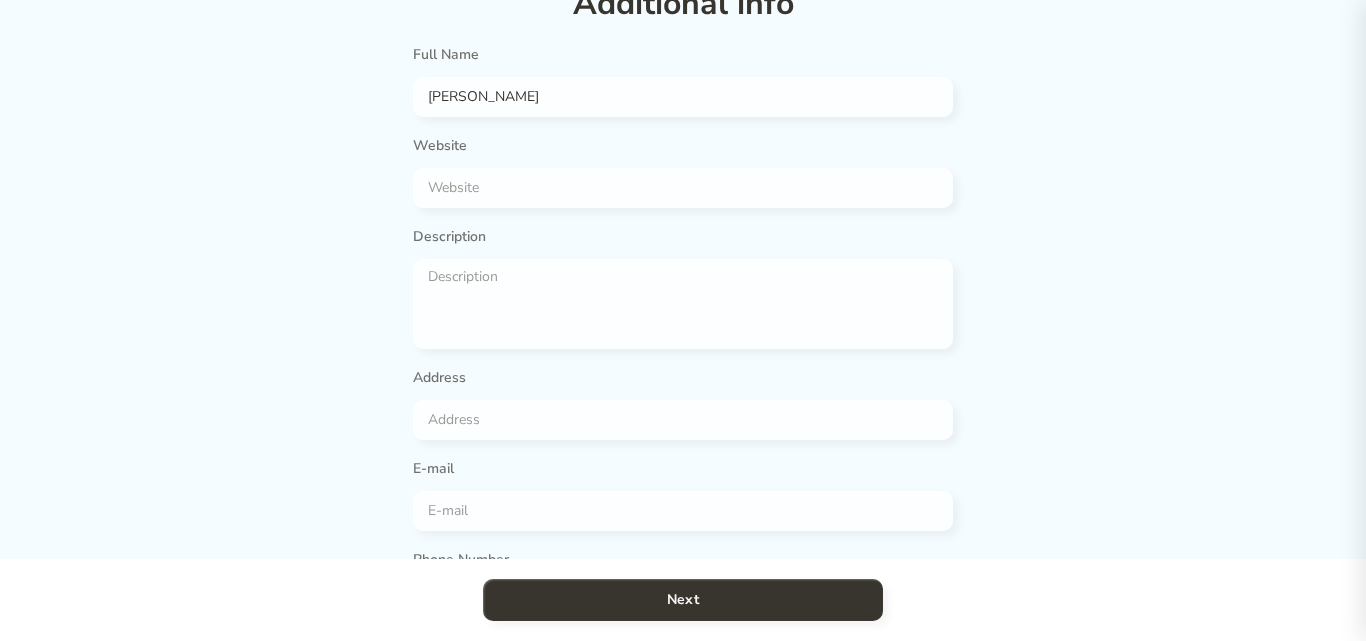 type on "nirmal singh" 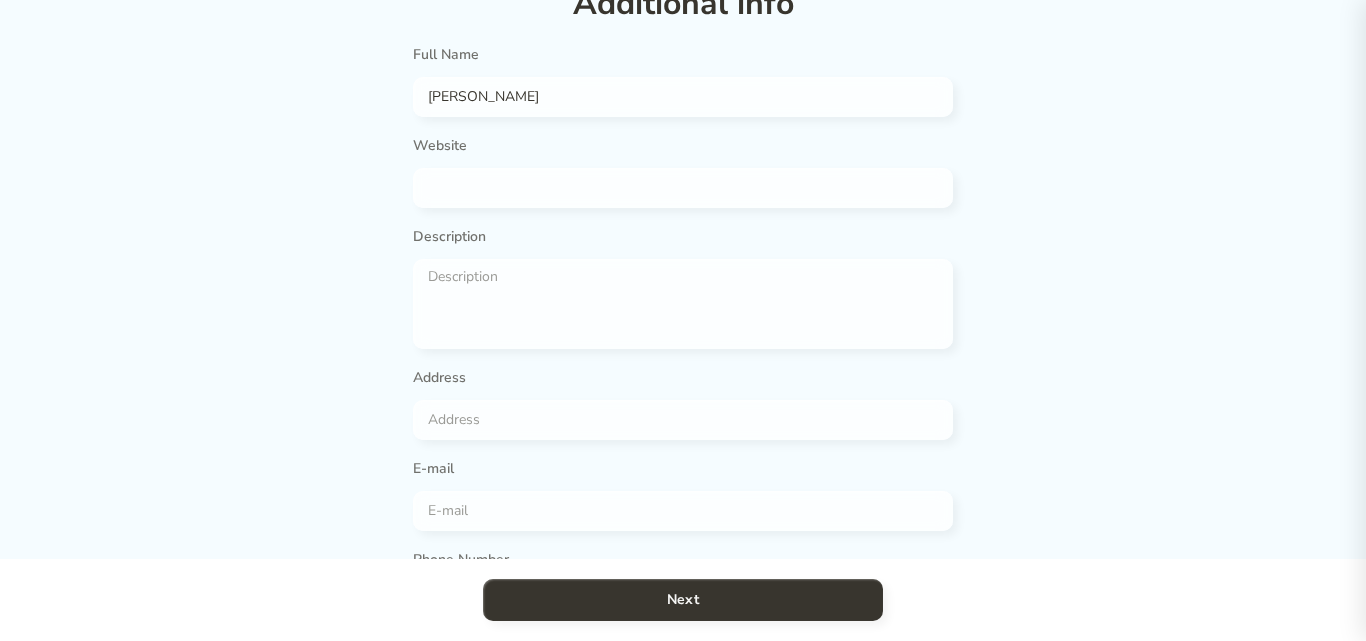 click at bounding box center (675, 188) 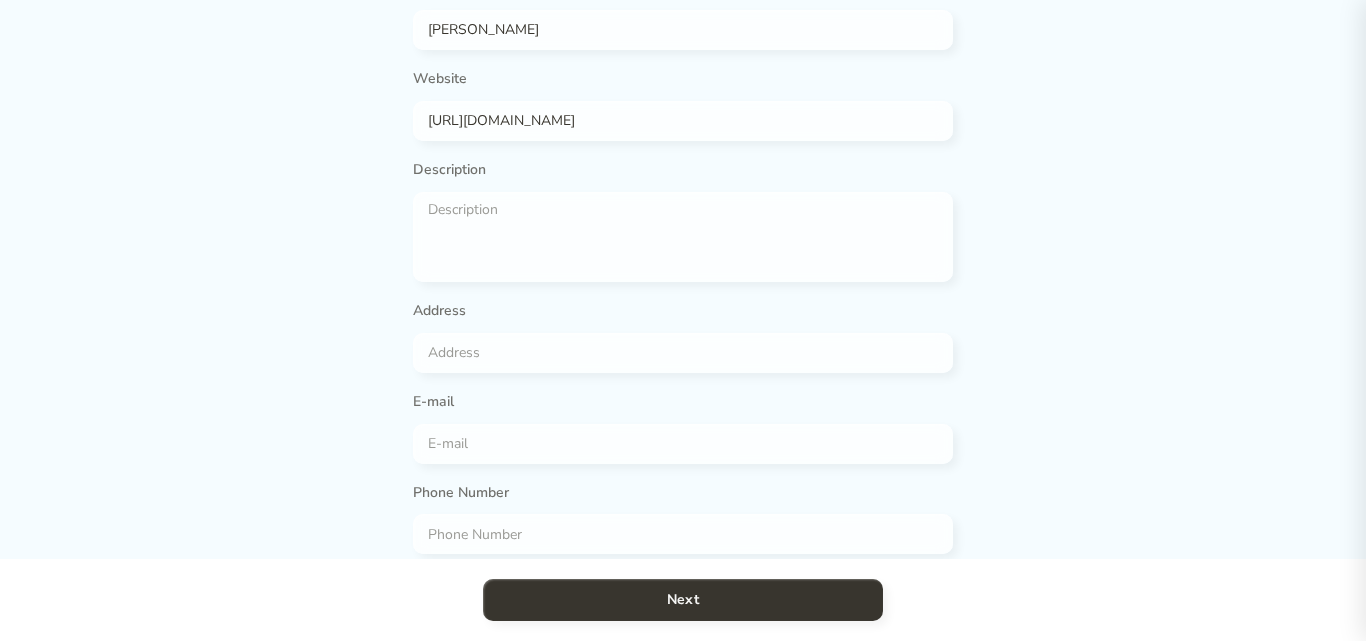 scroll, scrollTop: 200, scrollLeft: 0, axis: vertical 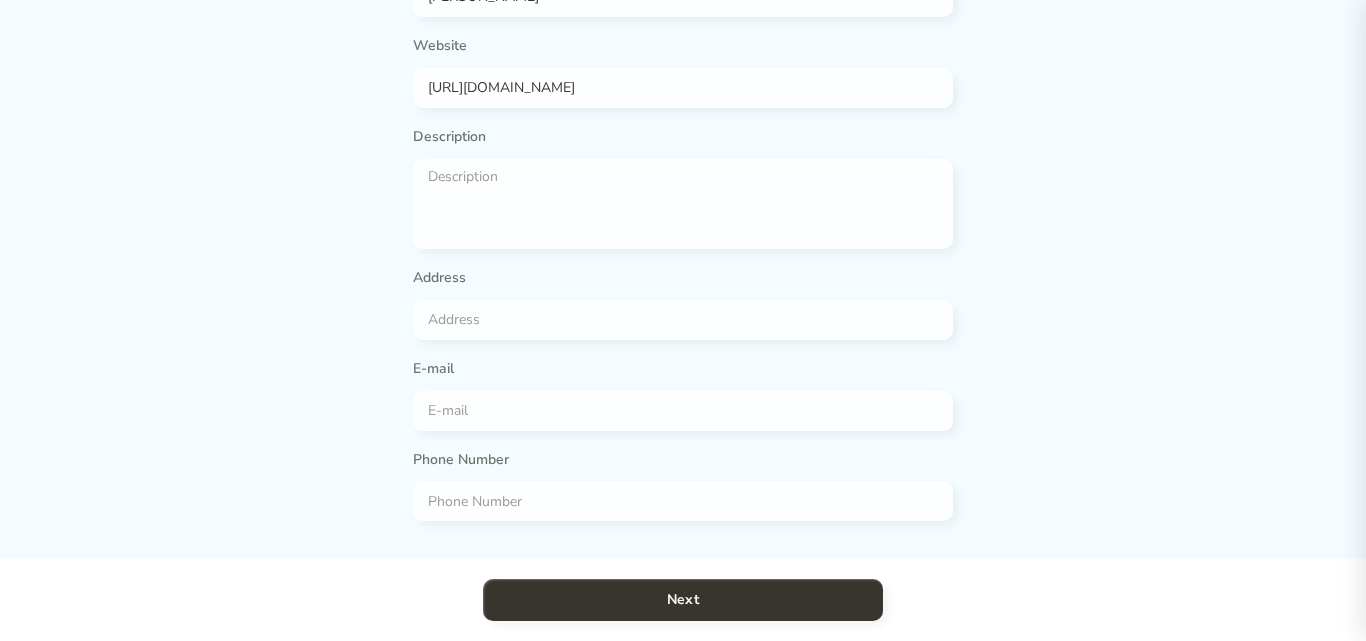 type on "https://www.cloudmailstore.com/hosting.php" 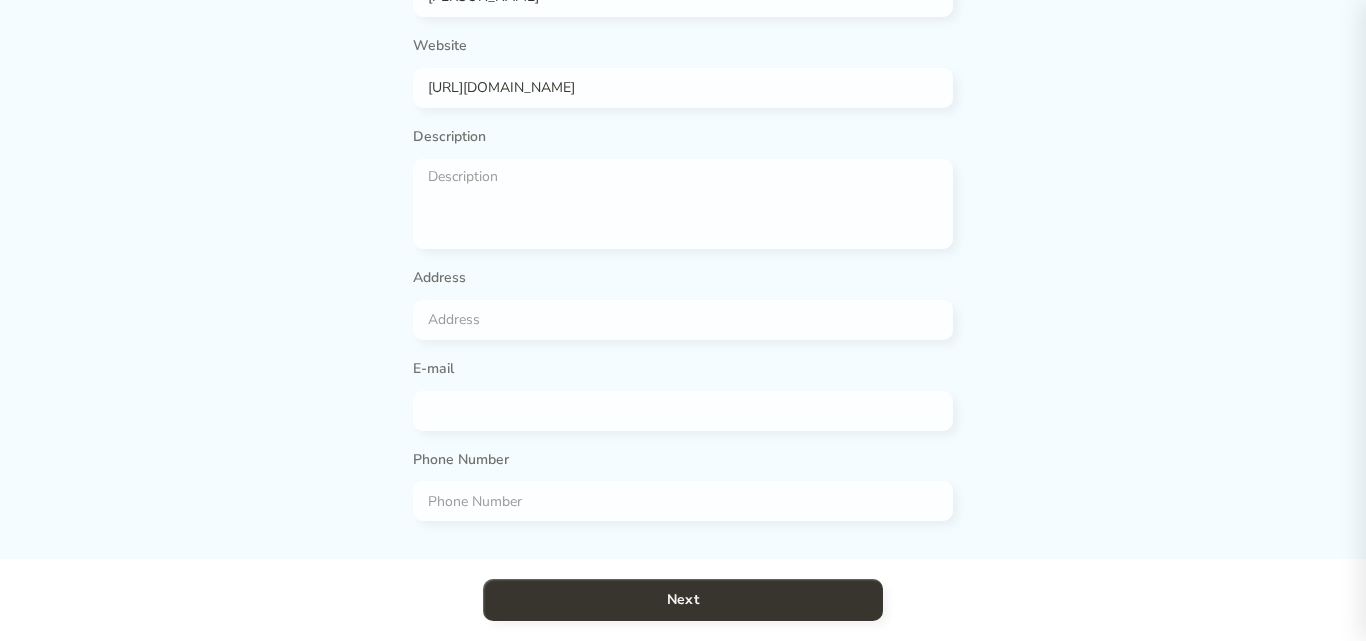 click at bounding box center (675, 411) 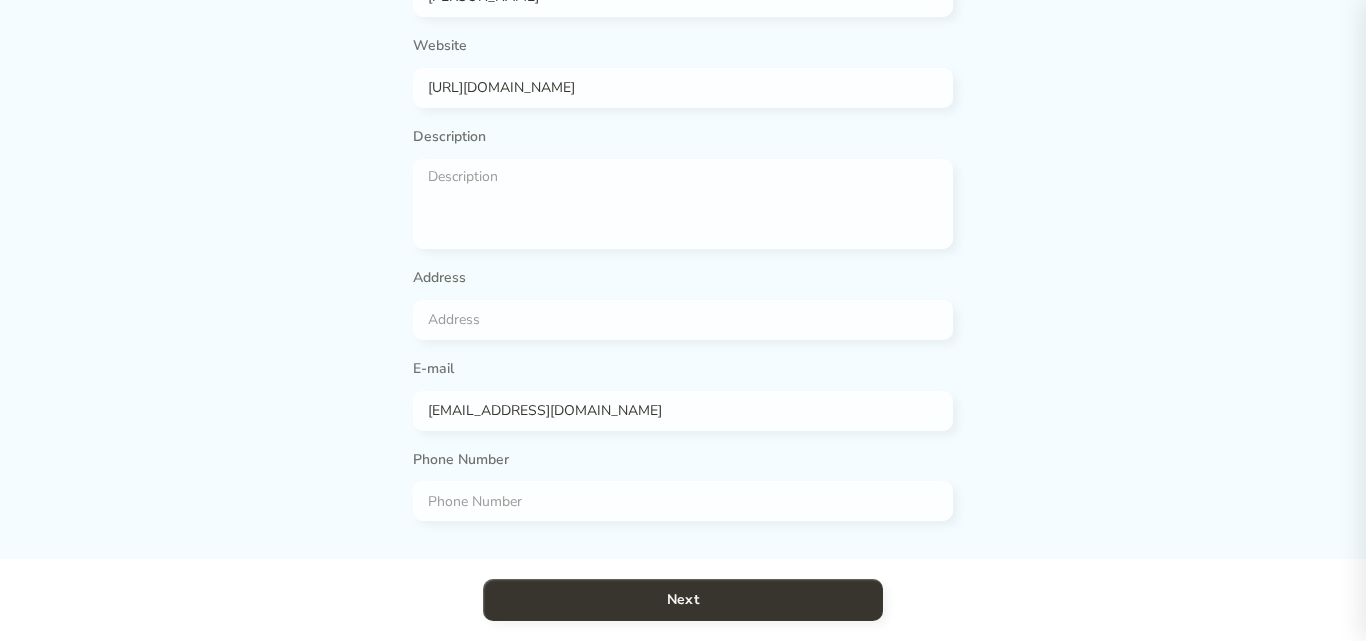 type on "cloudmailstore1@gmail.com" 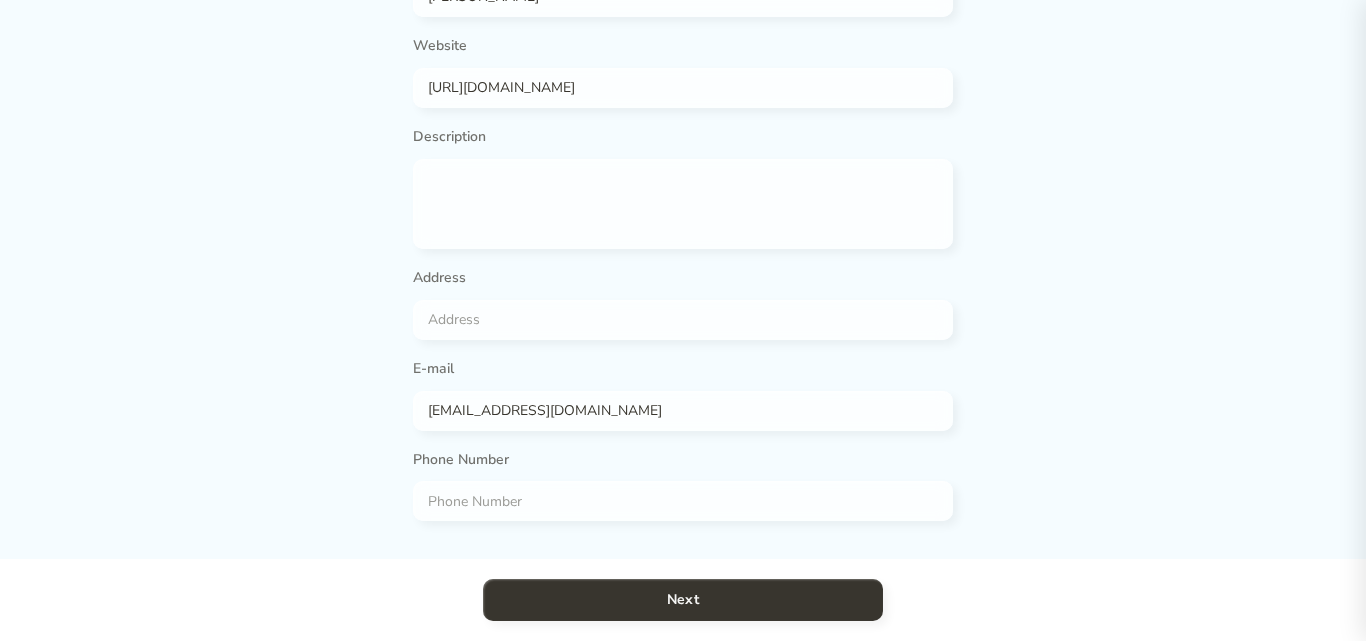 click at bounding box center (683, 204) 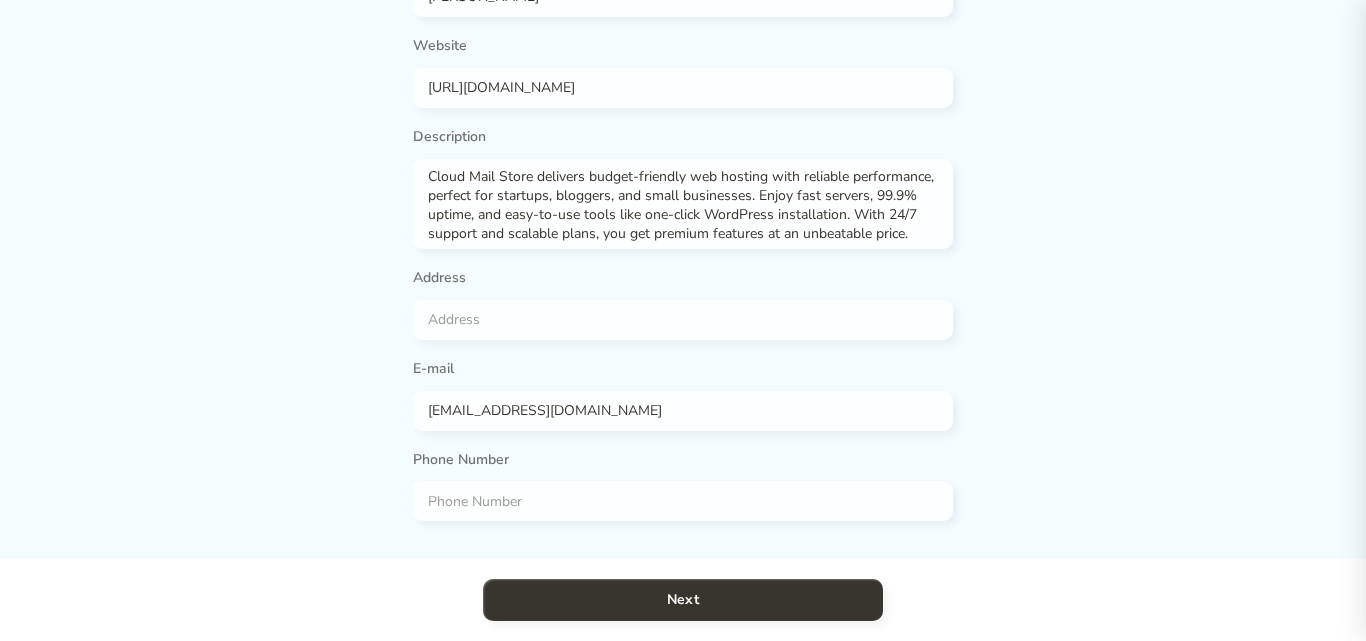 scroll, scrollTop: 59, scrollLeft: 0, axis: vertical 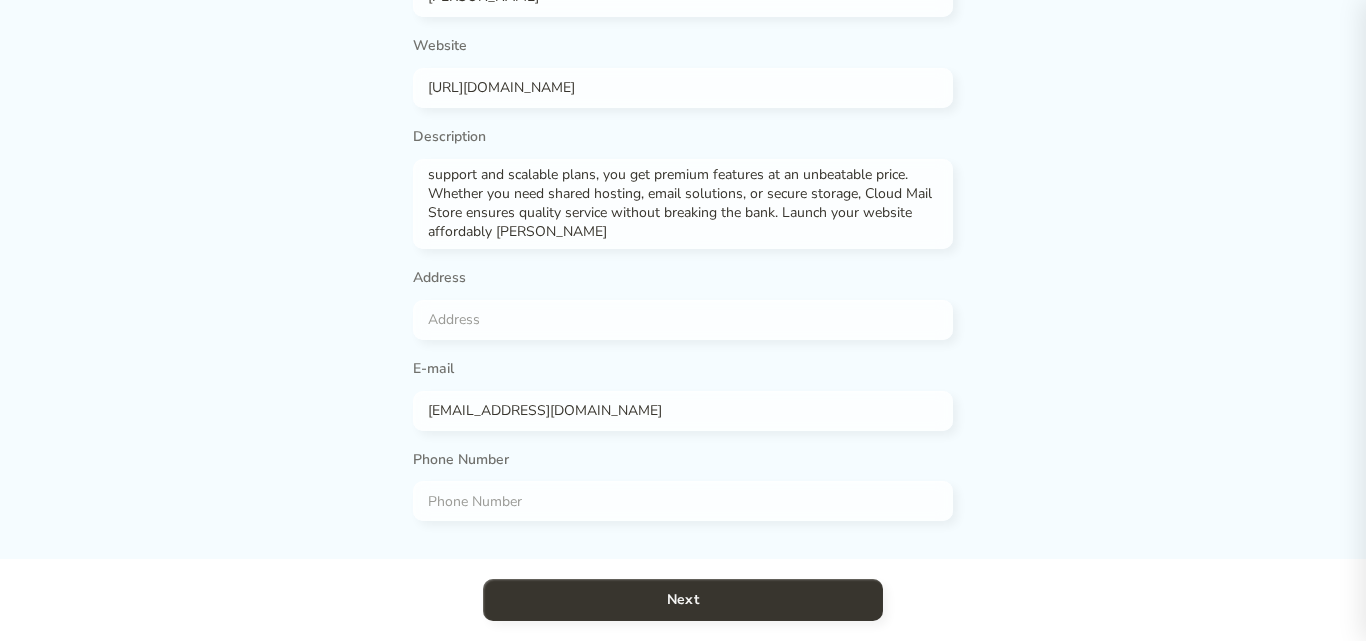 drag, startPoint x: 463, startPoint y: 231, endPoint x: 750, endPoint y: 231, distance: 287 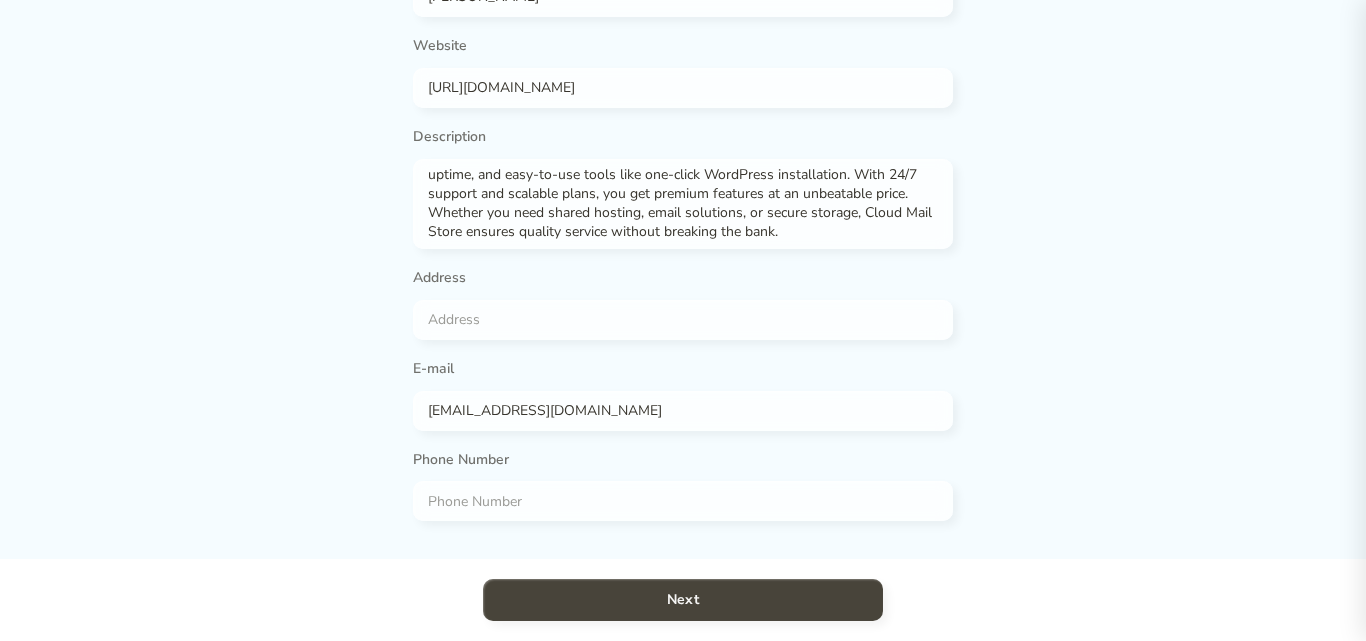 type on "Cloud Mail Store delivers budget-friendly web hosting with reliable performance, perfect for startups, bloggers, and small businesses. Enjoy fast servers, 99.9% uptime, and easy-to-use tools like one-click WordPress installation. With 24/7 support and scalable plans, you get premium features at an unbeatable price. Whether you need shared hosting, email solutions, or secure storage, Cloud Mail Store ensures quality service without breaking the bank." 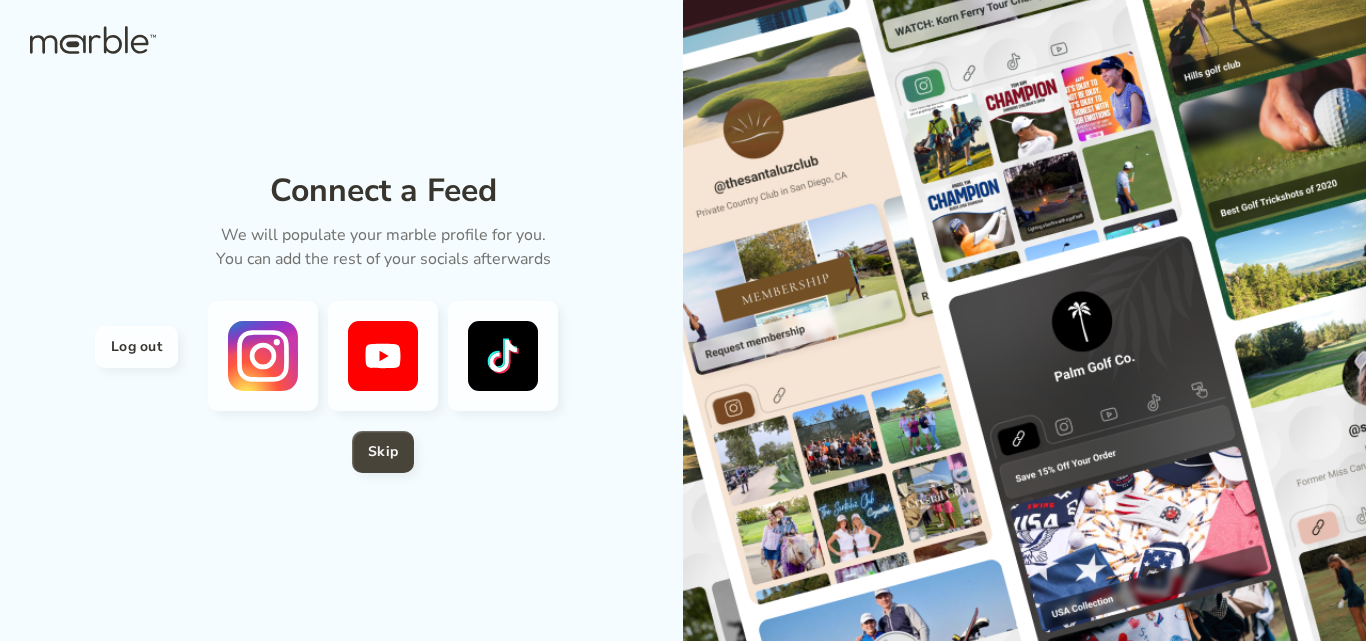 click on "Skip" at bounding box center [383, 452] 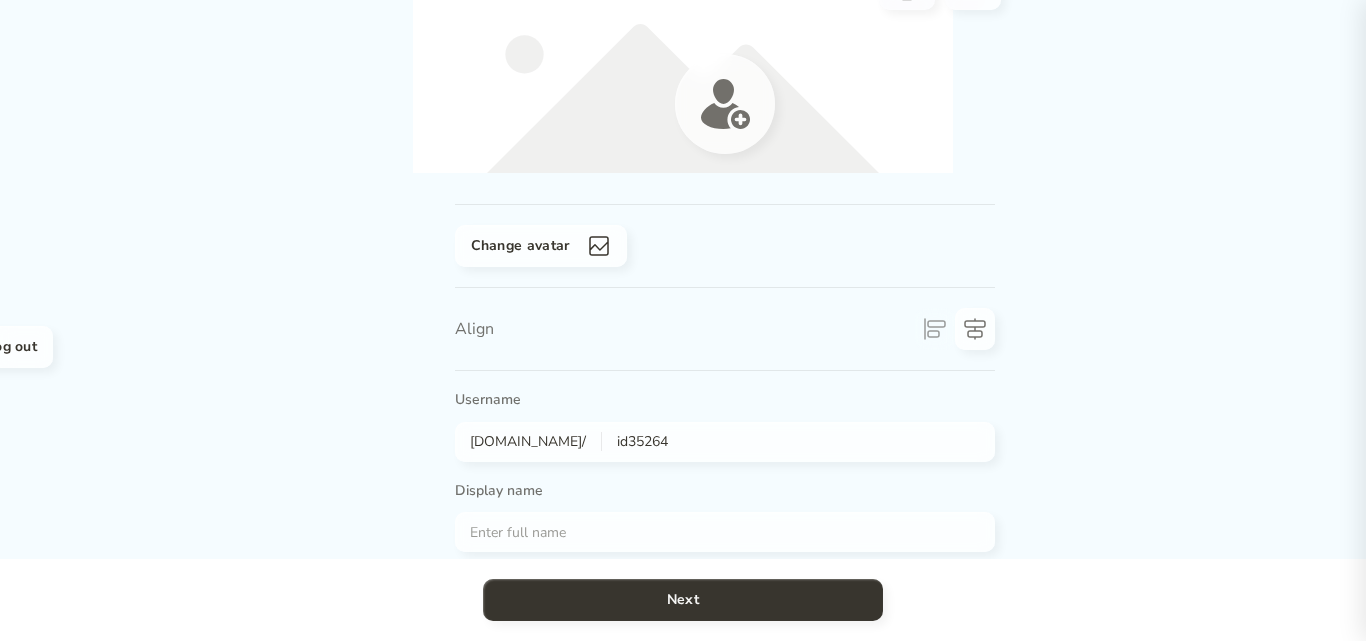 click at bounding box center (725, 246) 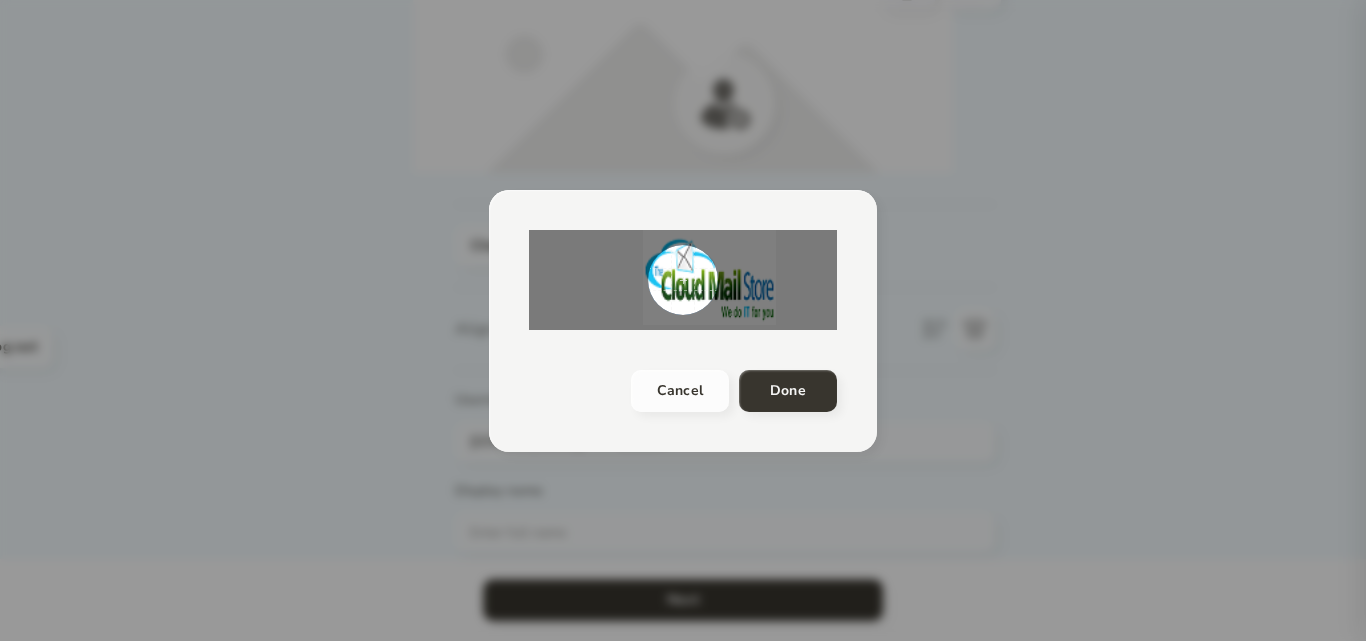click at bounding box center [683, 280] 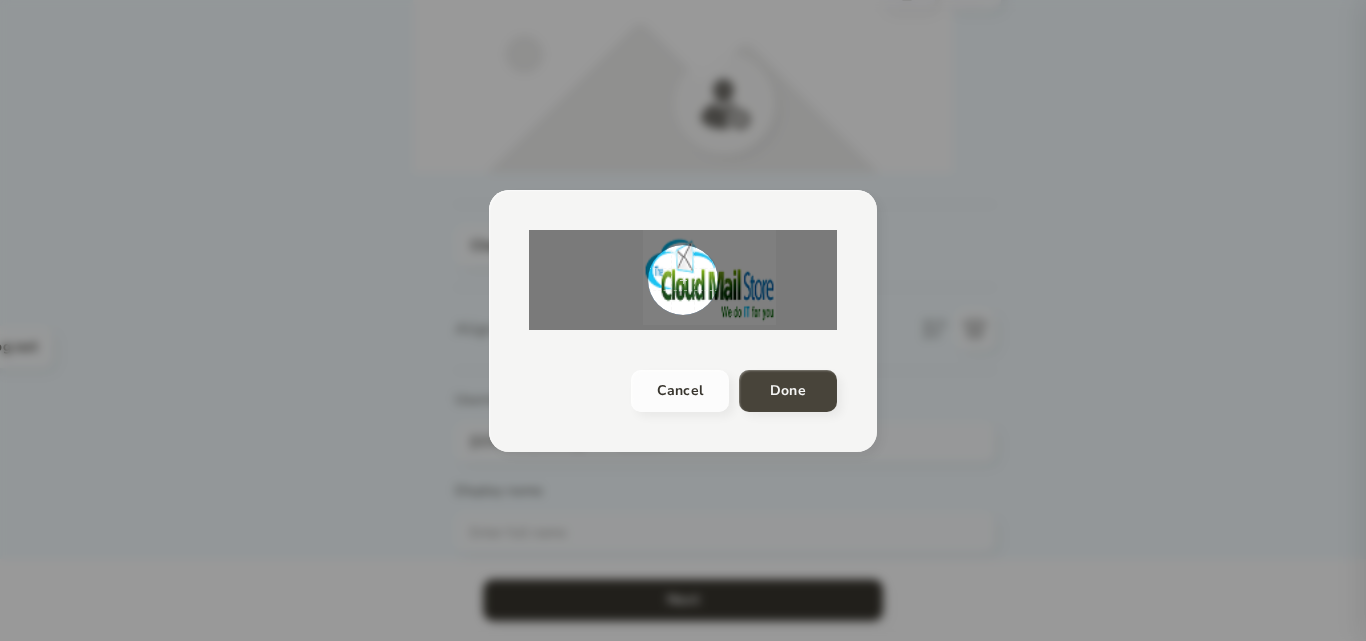click on "Done" at bounding box center [788, 391] 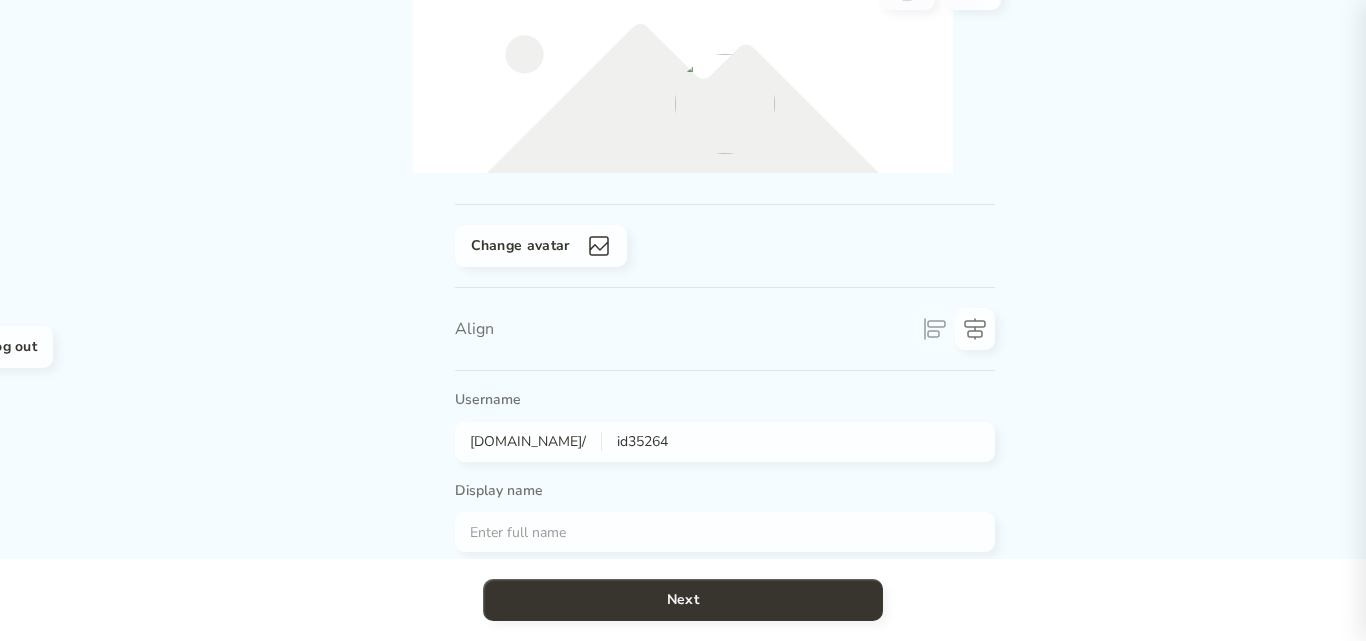 click on "id35264" at bounding box center (791, 442) 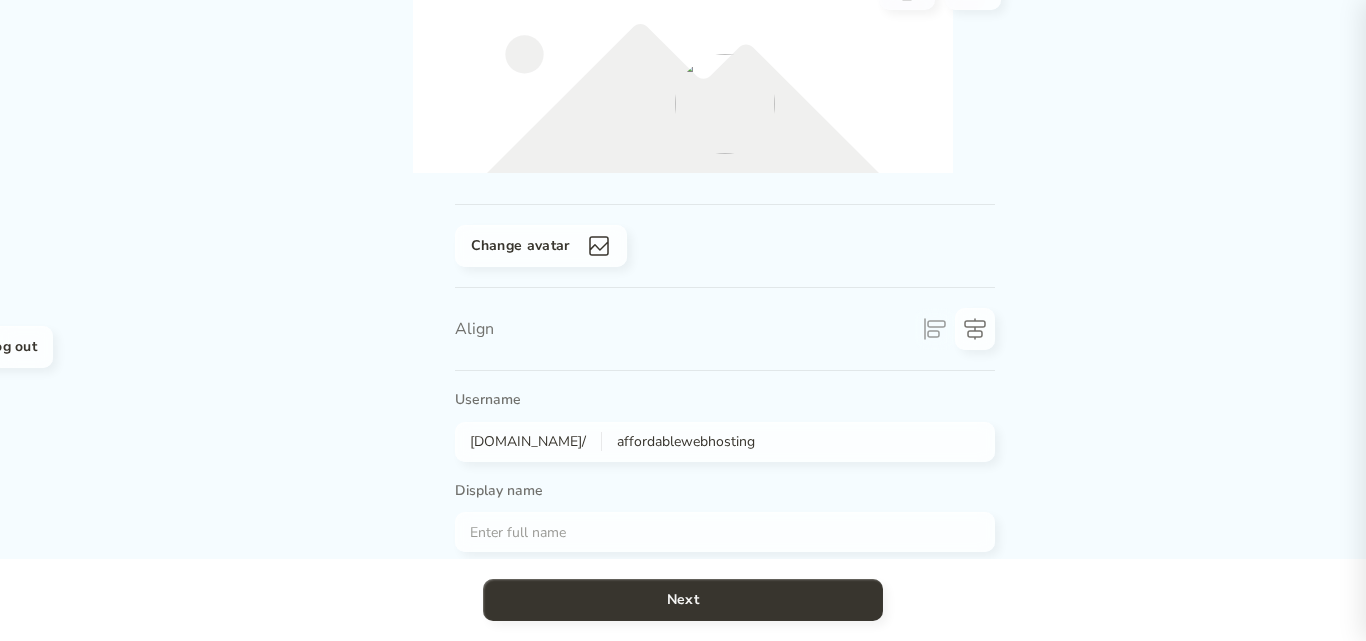 type on "affordablewebhosting" 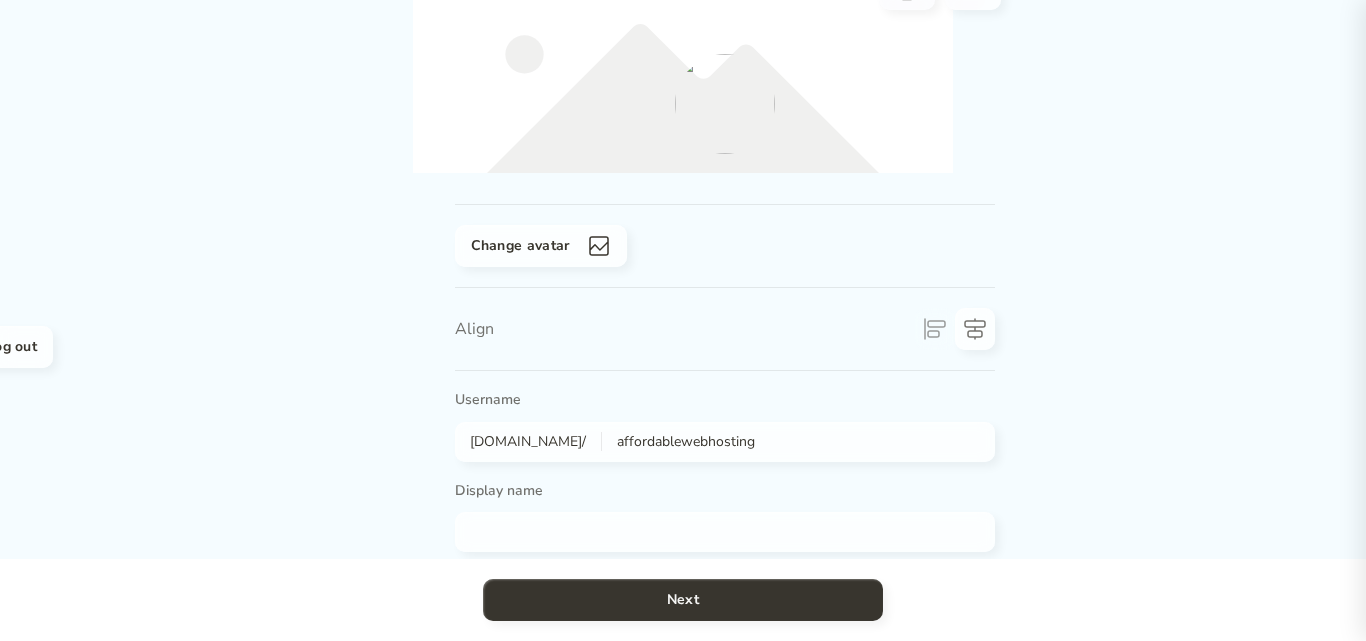 click at bounding box center [717, 532] 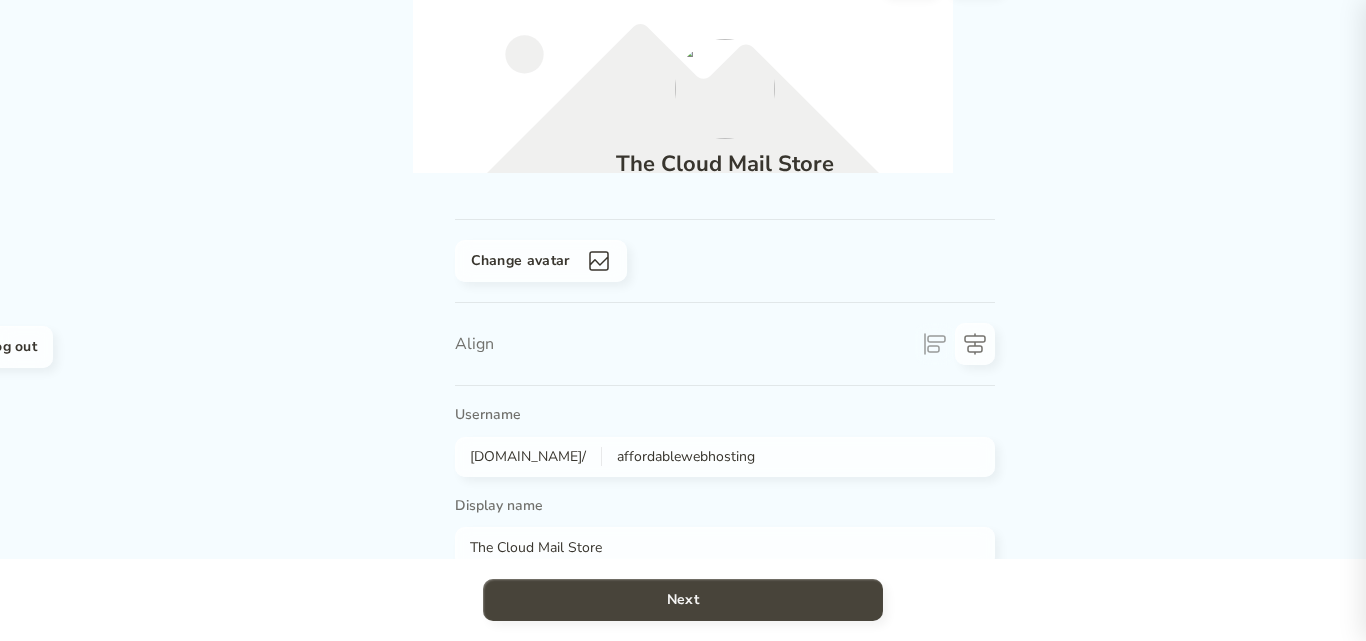 type on "The Cloud Mail Store" 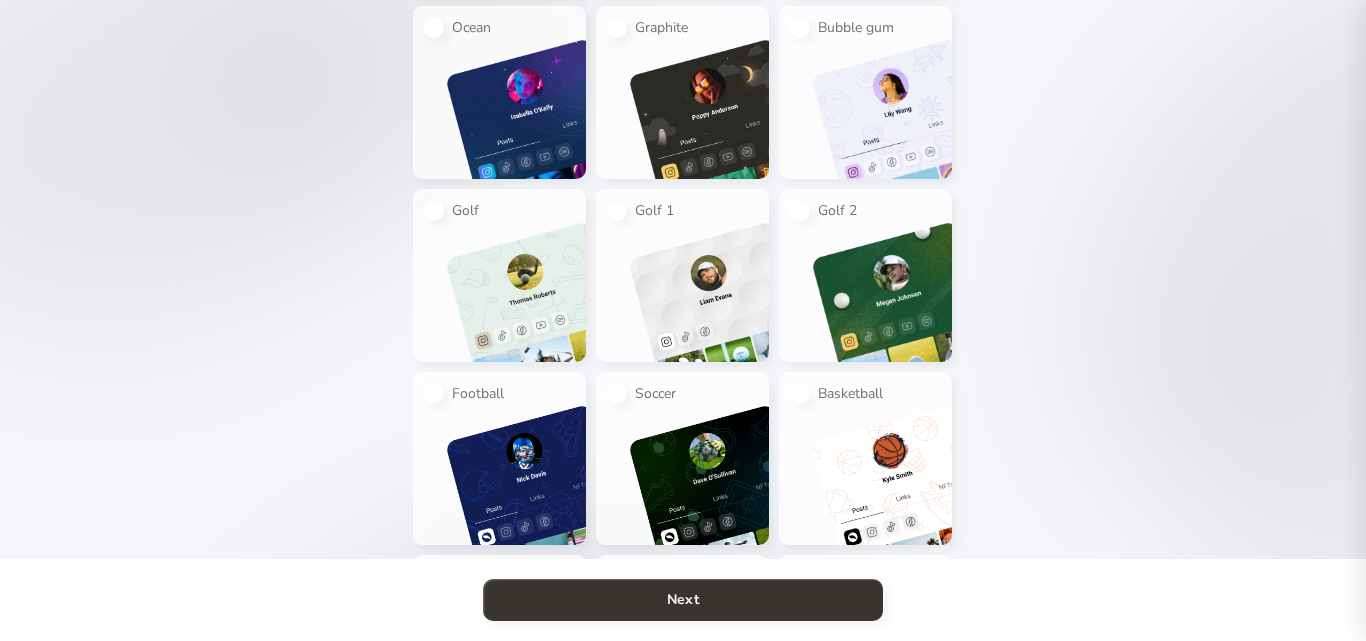 scroll, scrollTop: 800, scrollLeft: 0, axis: vertical 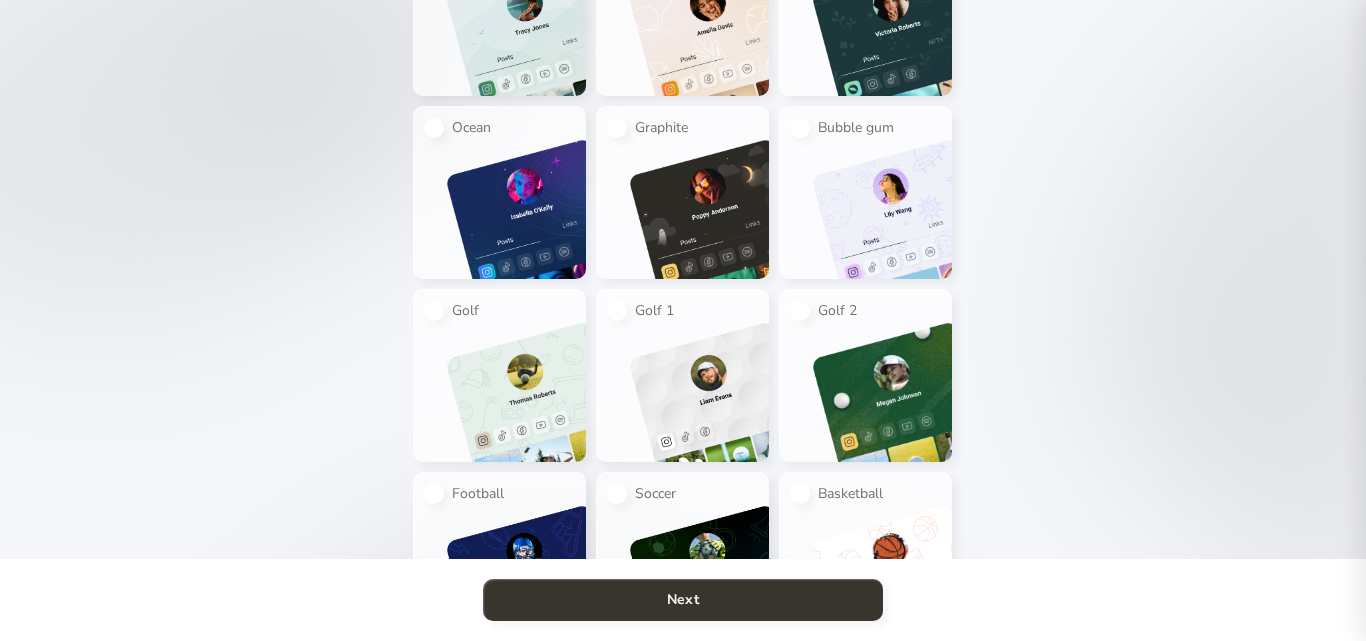 click at bounding box center [516, 392] 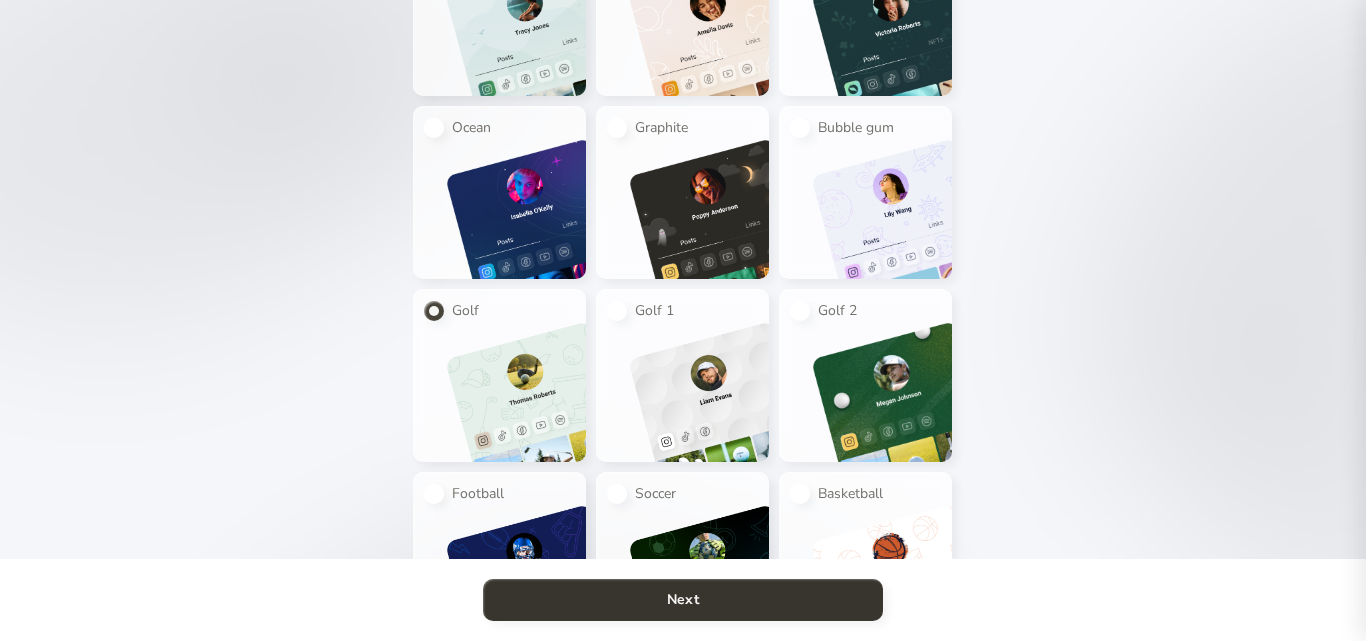 radio on "true" 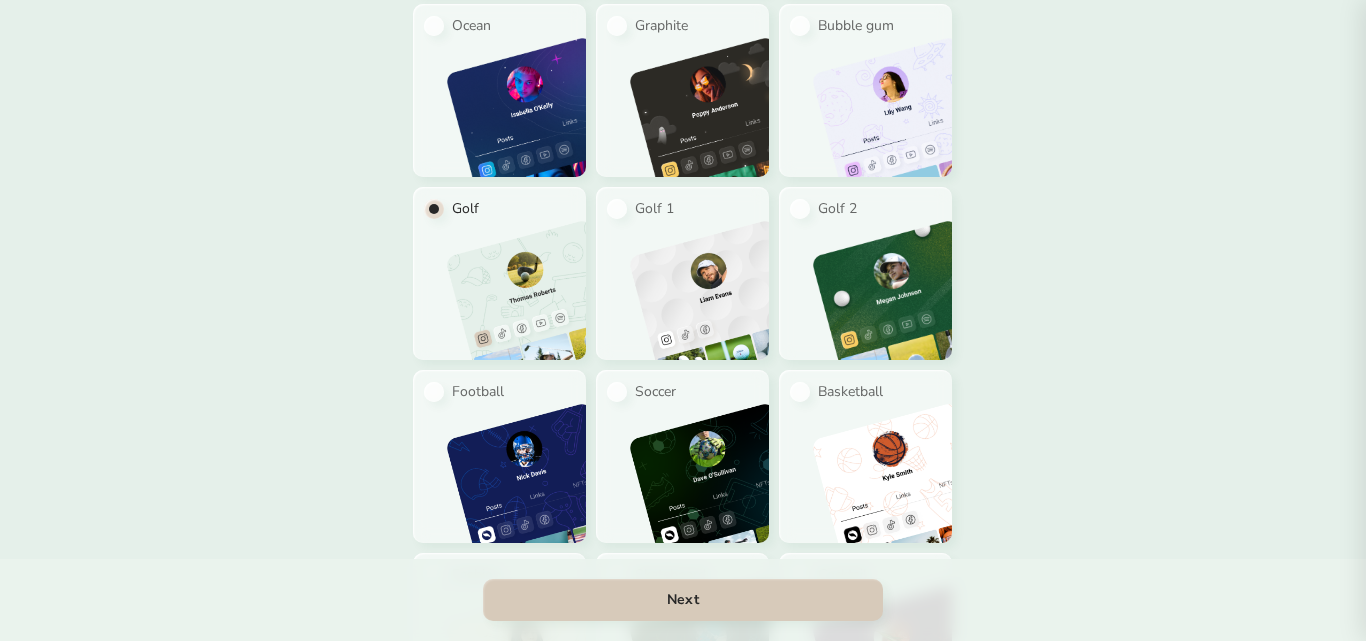 scroll, scrollTop: 1200, scrollLeft: 0, axis: vertical 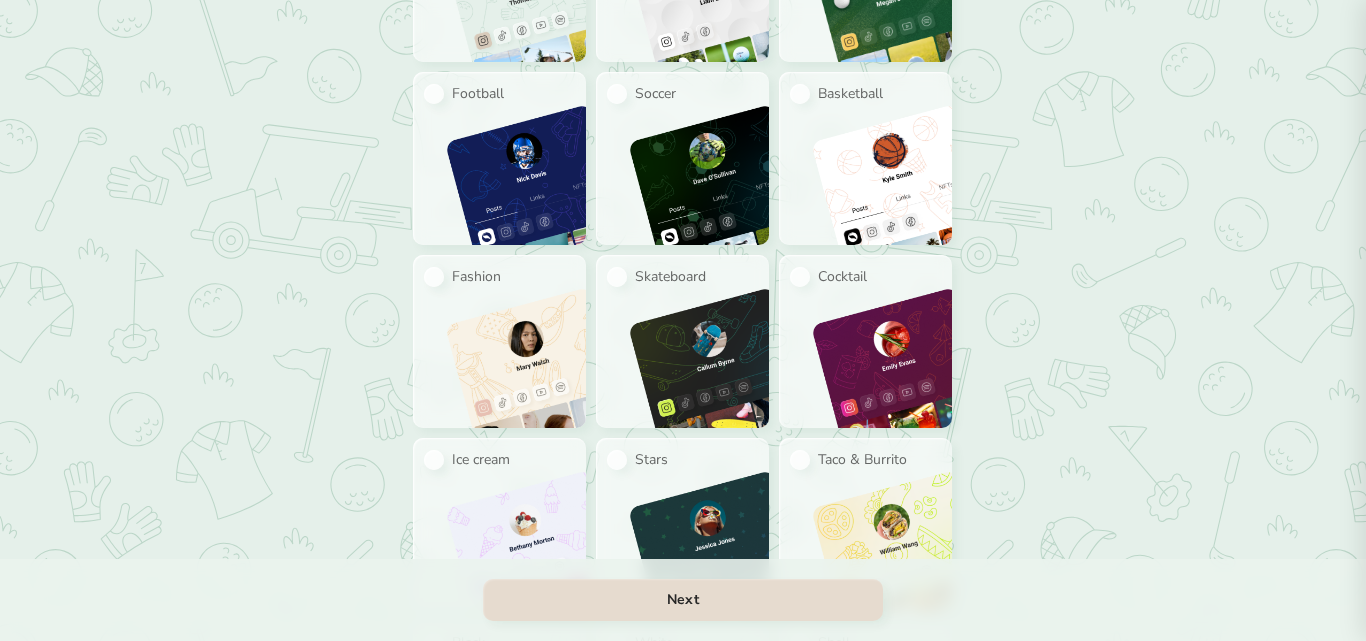 click on "Next" at bounding box center [683, 600] 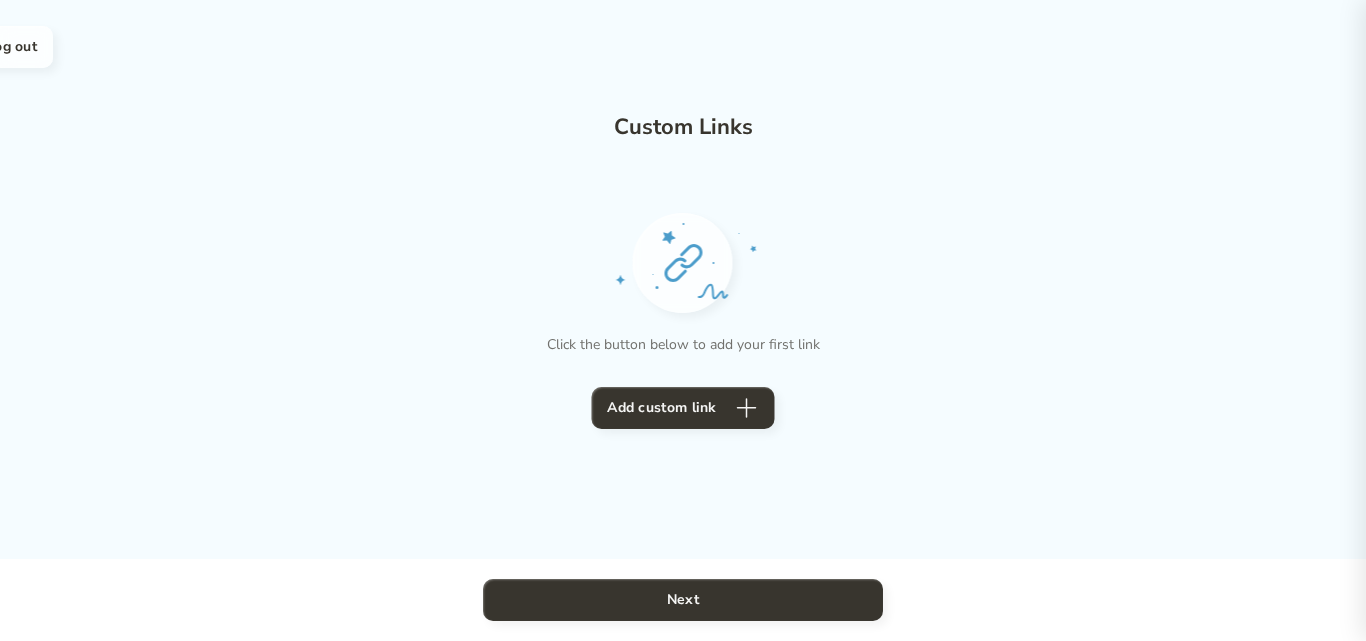 scroll, scrollTop: 0, scrollLeft: 0, axis: both 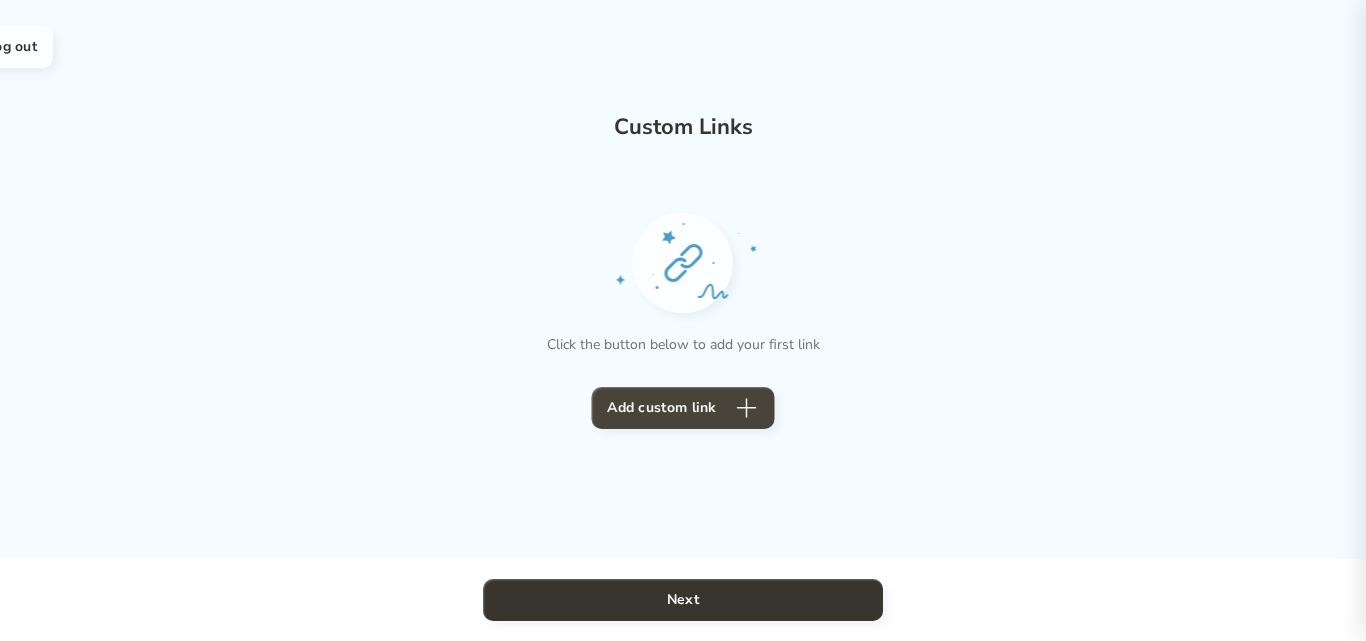 click on "Add custom link" at bounding box center [662, 408] 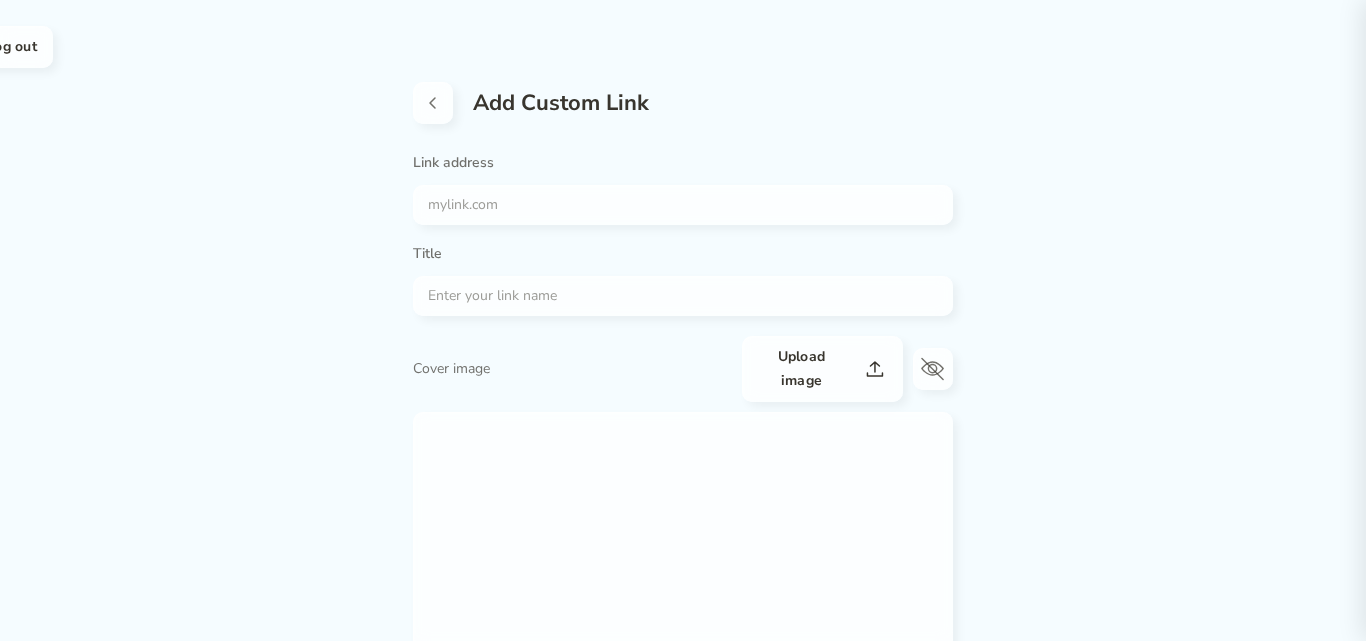 click at bounding box center [683, 205] 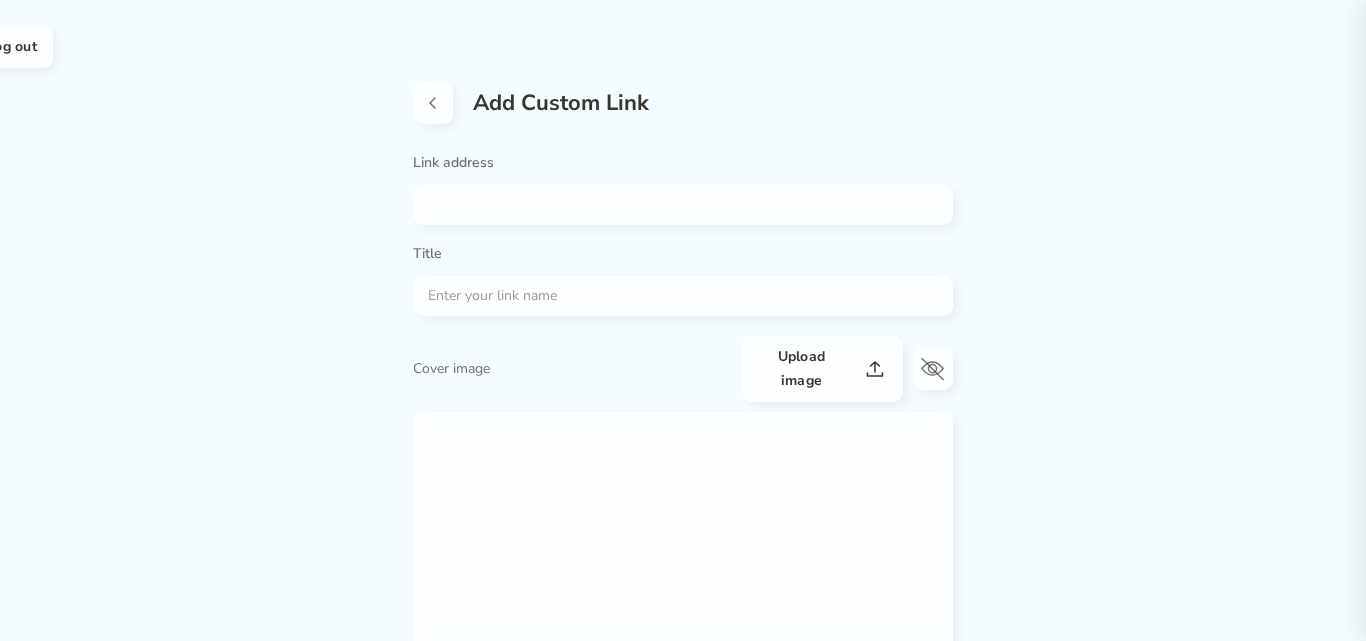 click at bounding box center (675, 205) 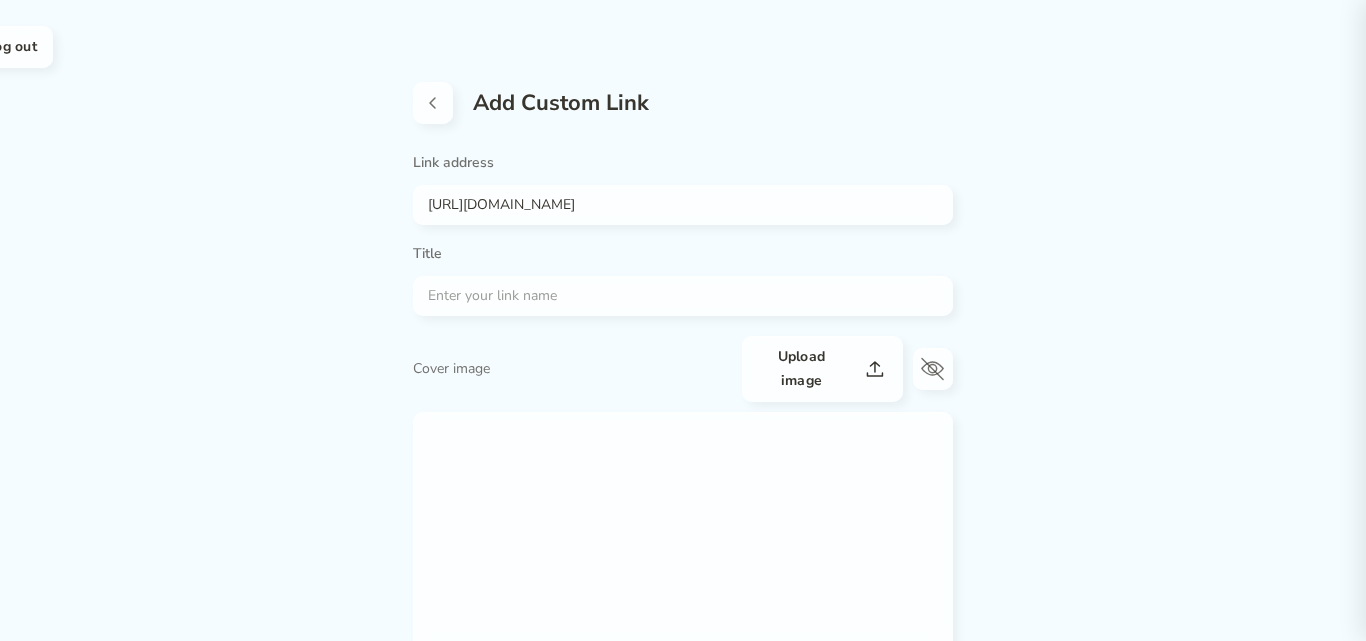 type on "https://www.cloudmailstore.com/hosting.php" 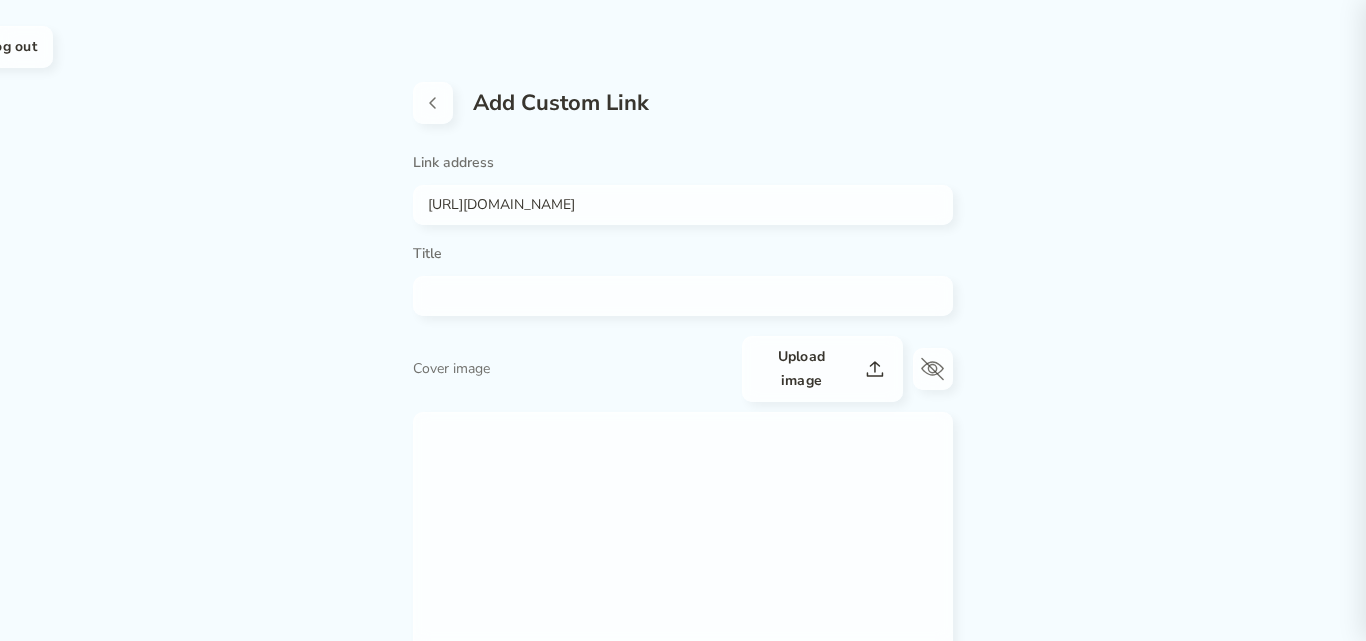 click at bounding box center (675, 296) 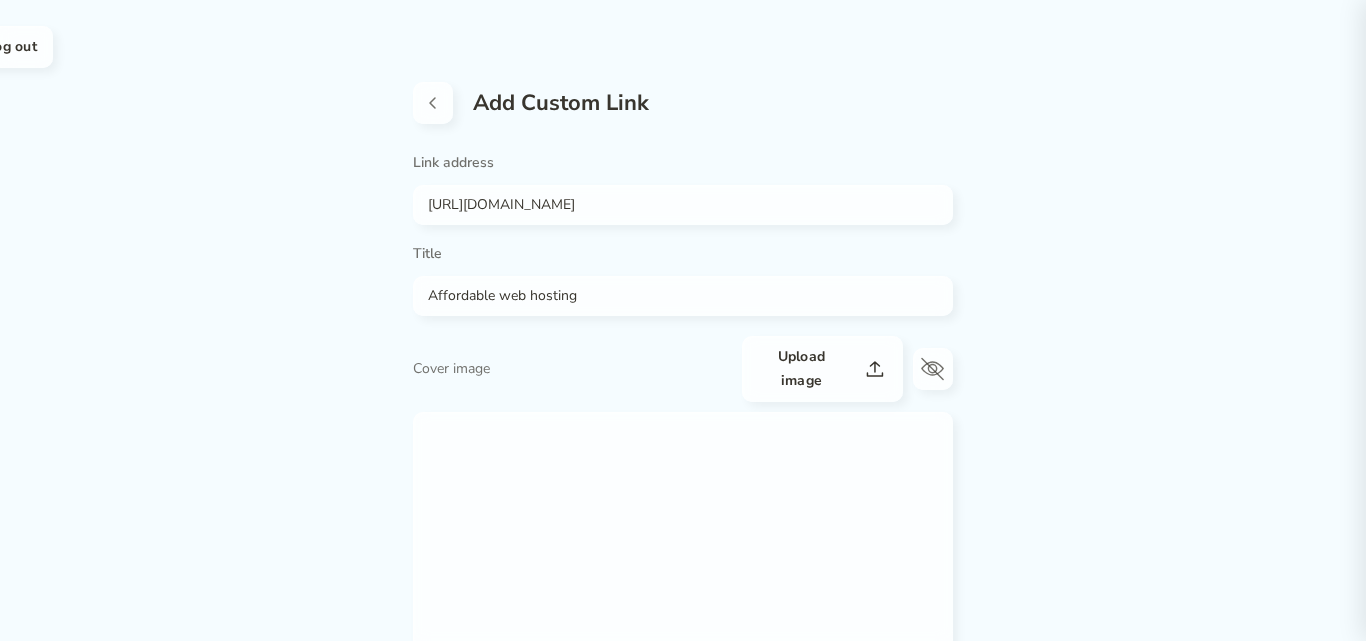 type on "Affordable web hosting" 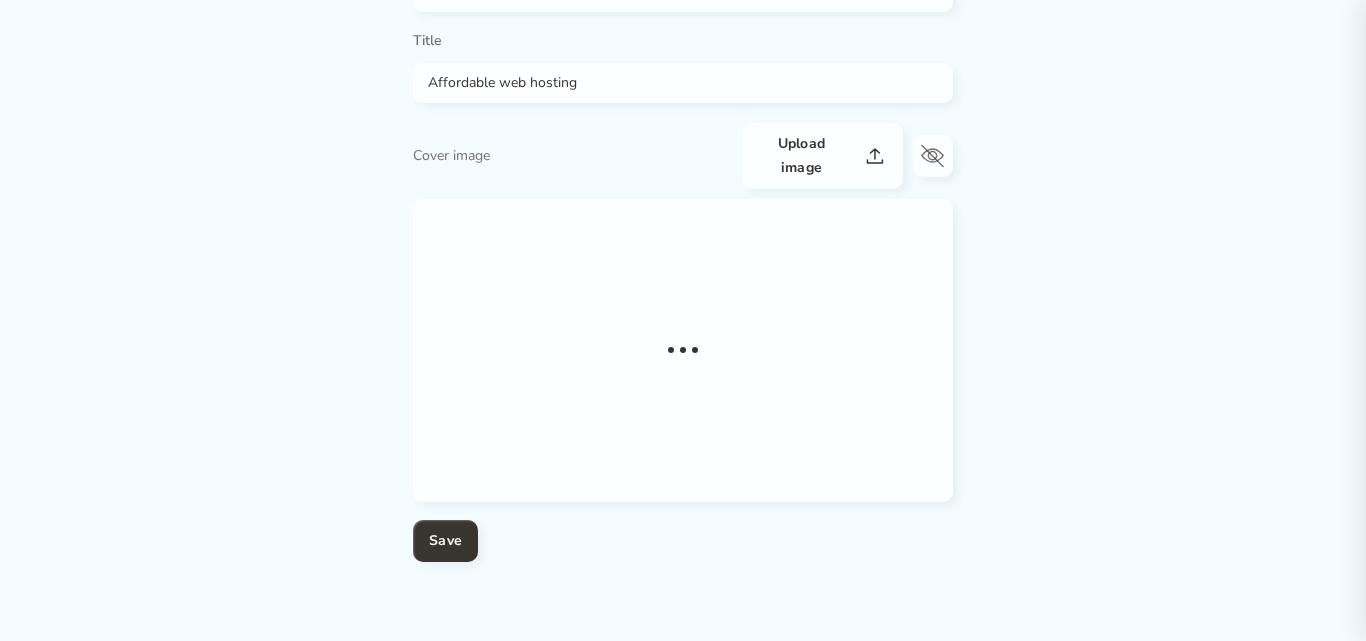 scroll, scrollTop: 214, scrollLeft: 0, axis: vertical 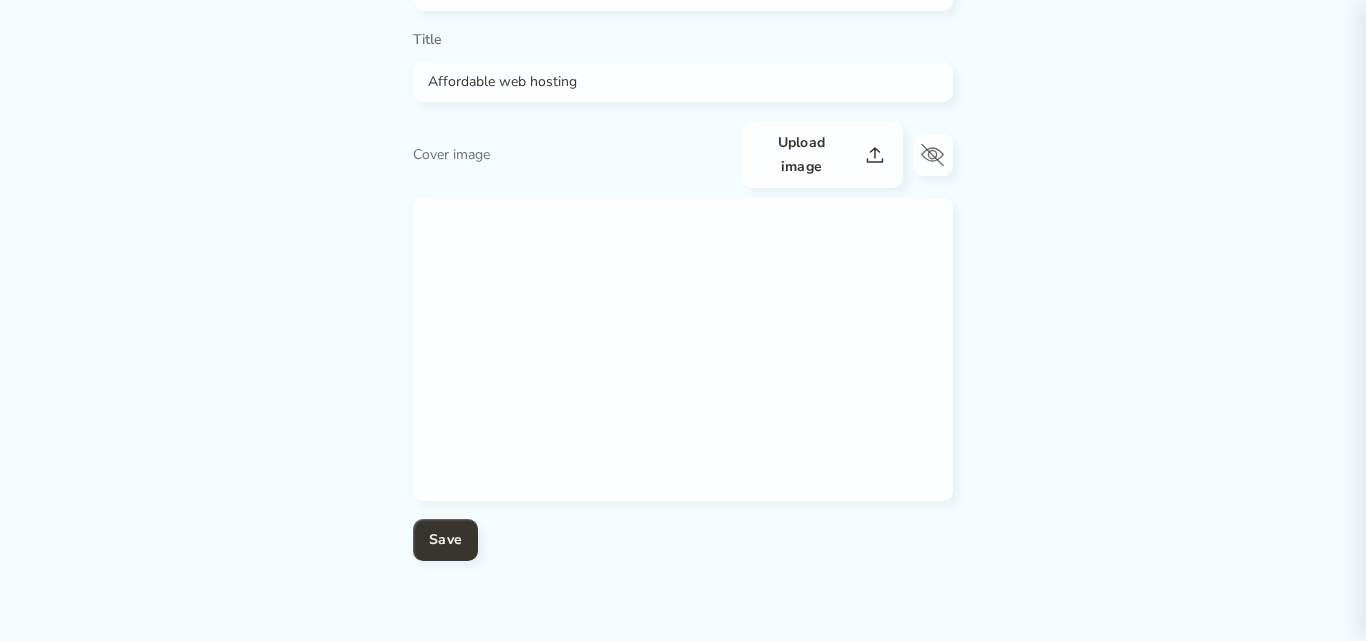 click on "Log out Add Custom Link Link address https://www.cloudmailstore.com/hosting.php Title Affordable web hosting Cover image Upload image Save" at bounding box center (683, 320) 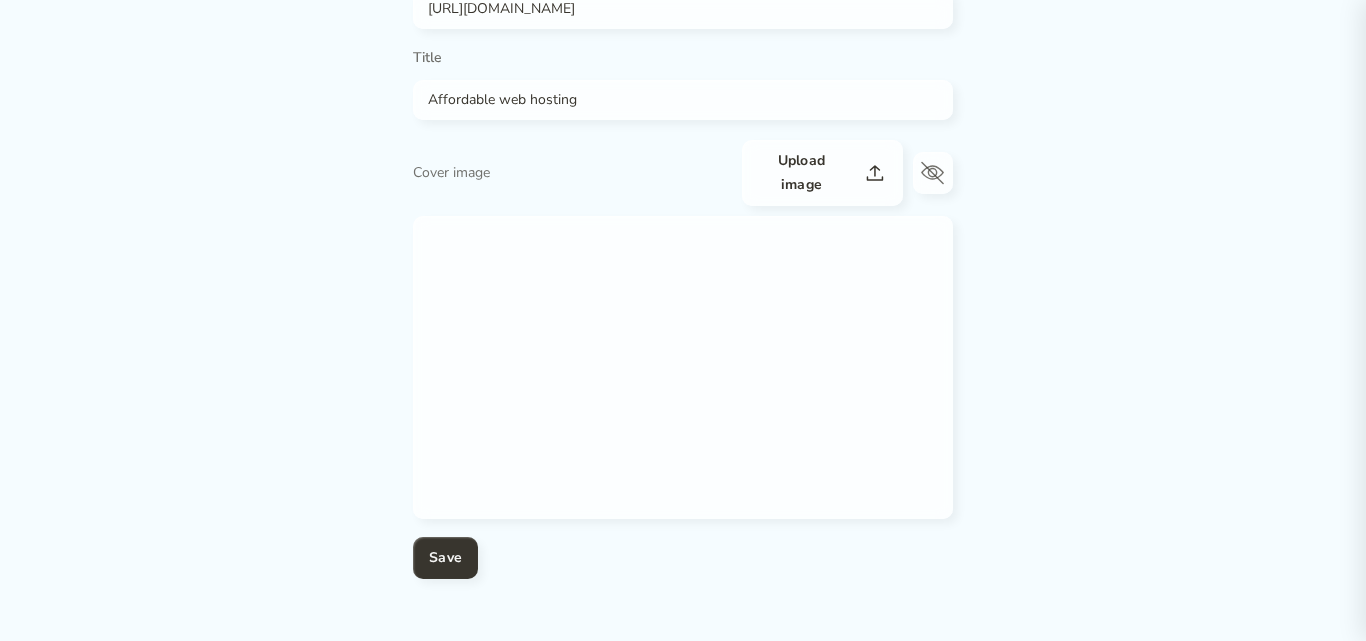 scroll, scrollTop: 214, scrollLeft: 0, axis: vertical 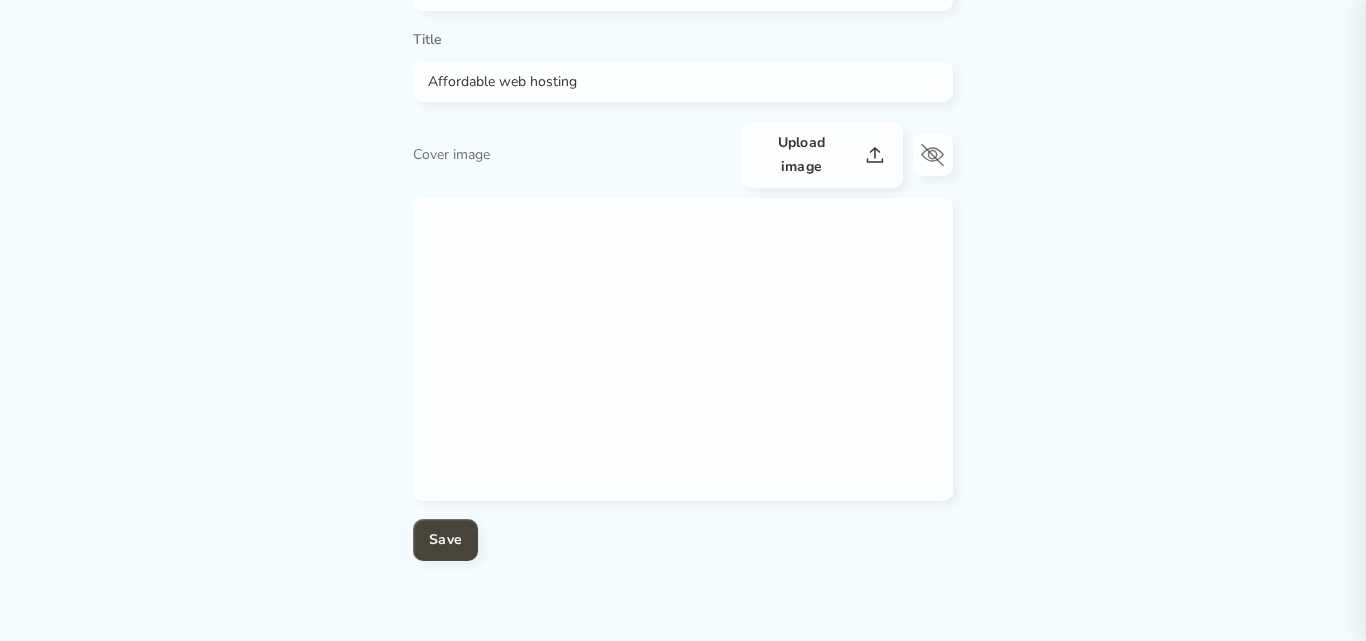 click on "Save" at bounding box center (445, 540) 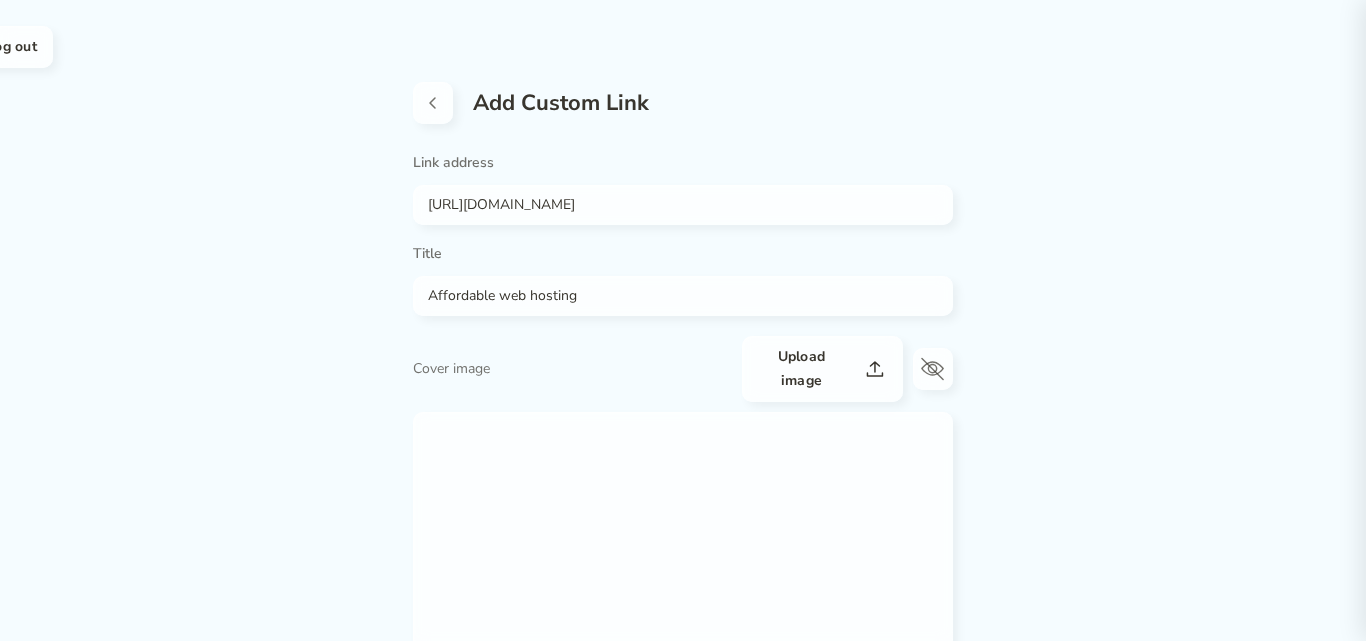 scroll, scrollTop: 214, scrollLeft: 0, axis: vertical 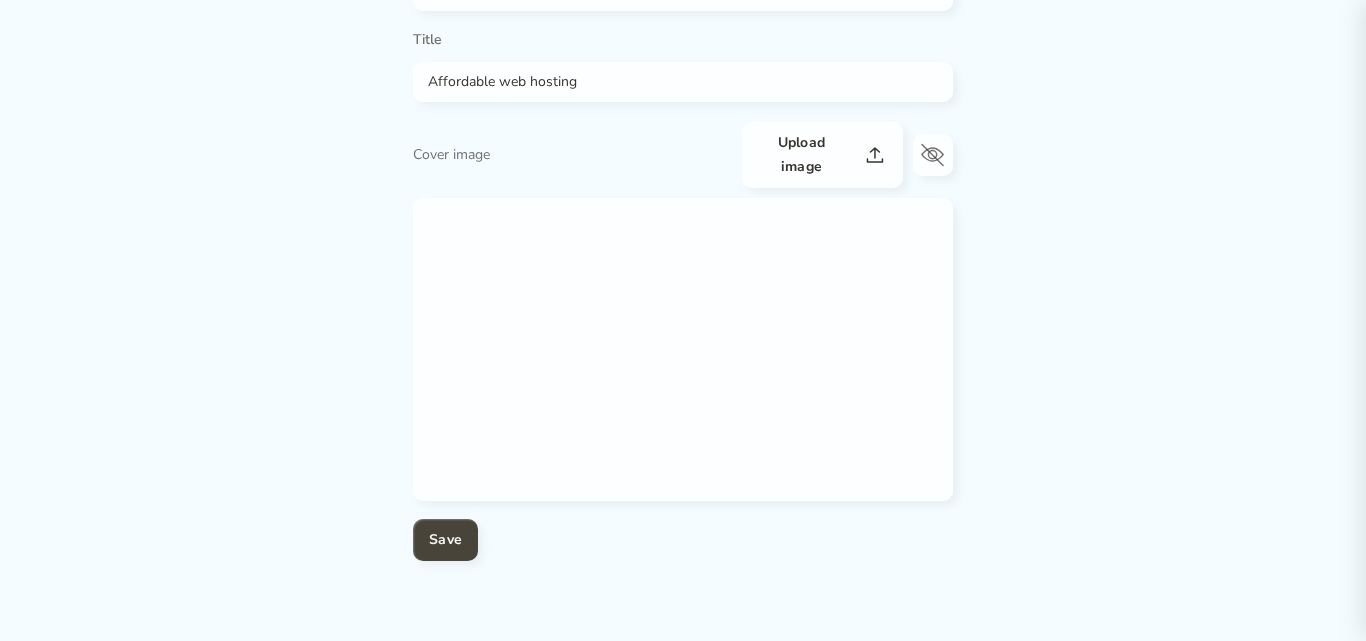 click on "Save" at bounding box center [445, 540] 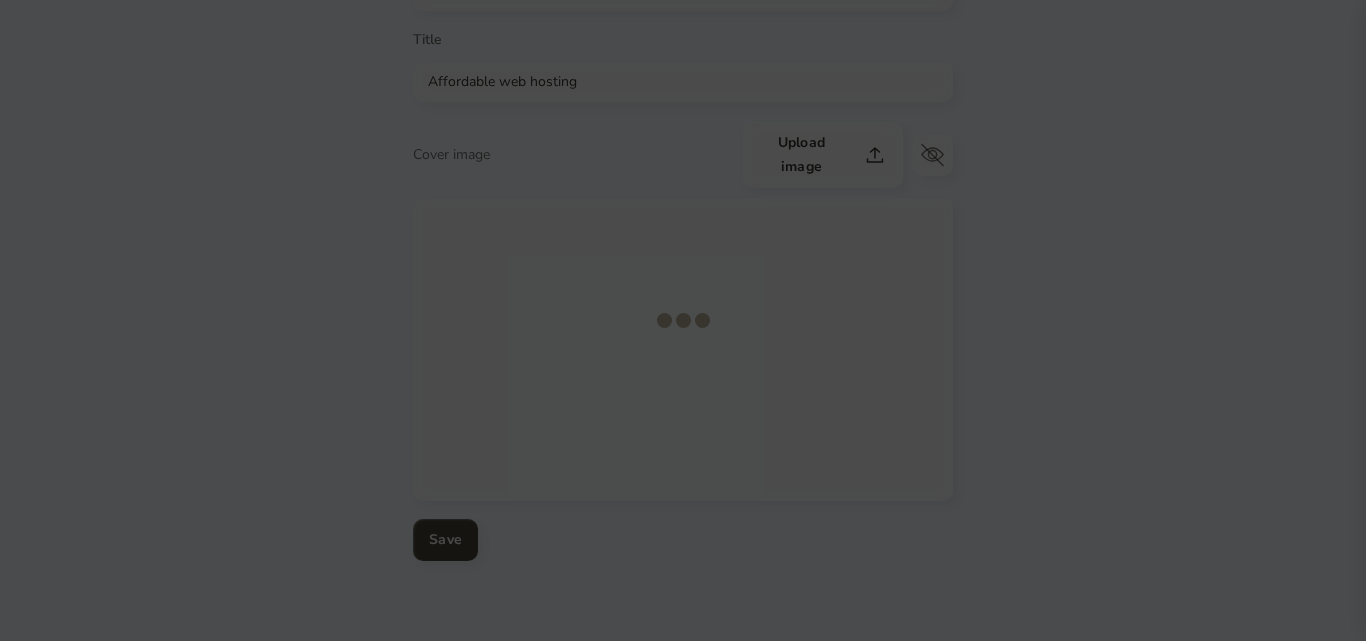 click at bounding box center [683, 320] 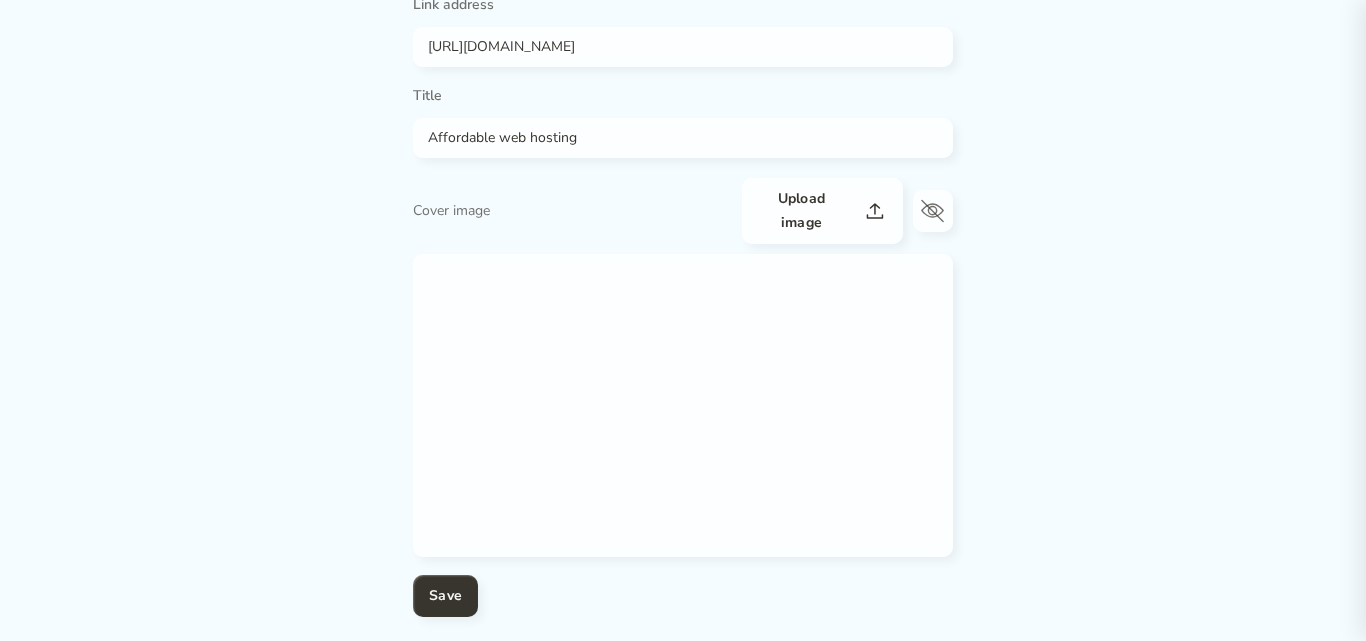 scroll, scrollTop: 214, scrollLeft: 0, axis: vertical 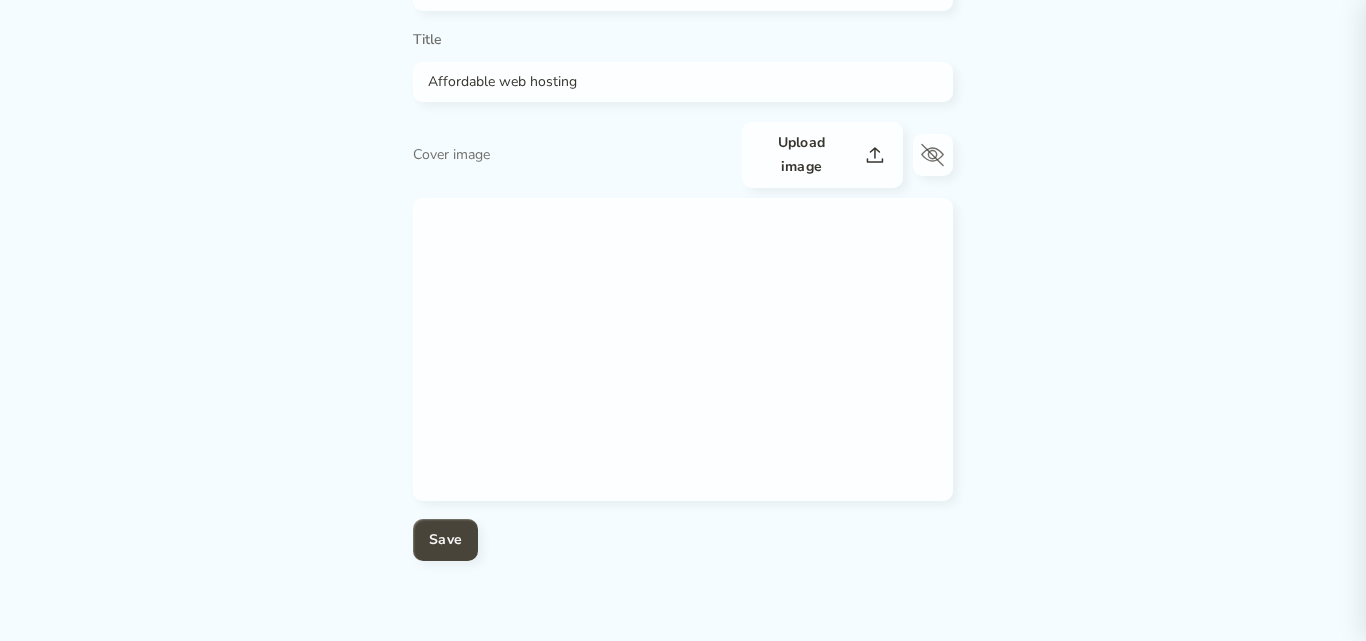 click on "Save" at bounding box center (445, 540) 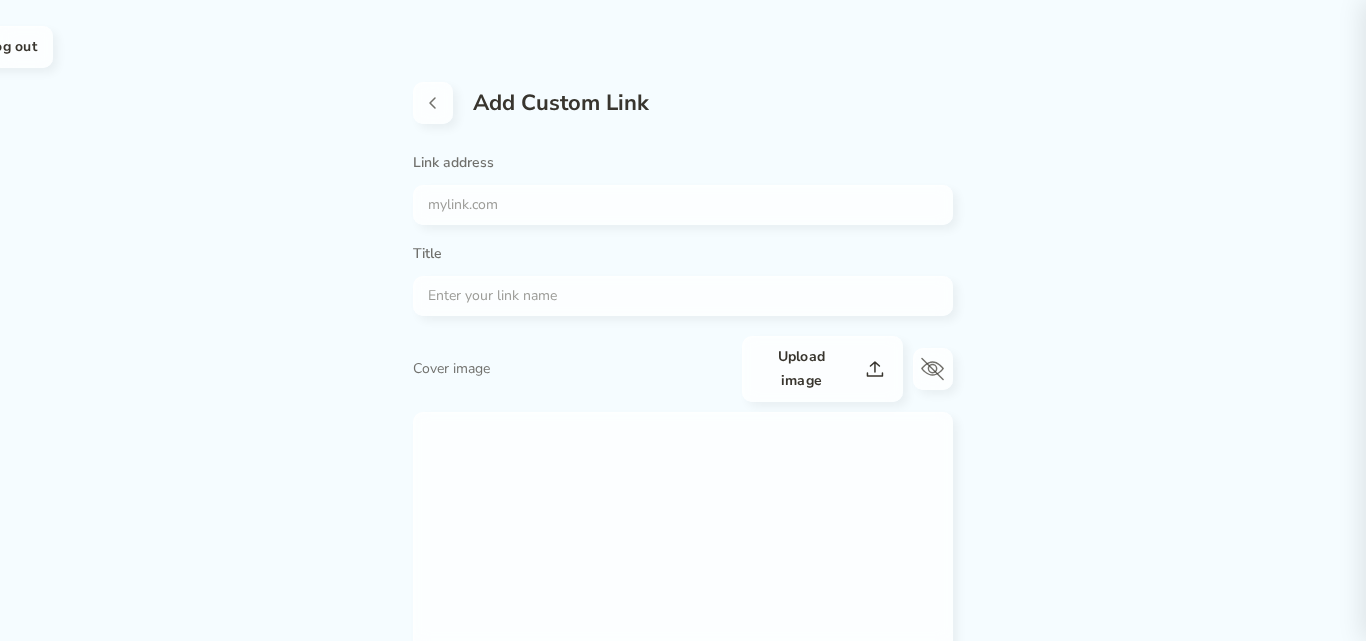 scroll, scrollTop: 0, scrollLeft: 0, axis: both 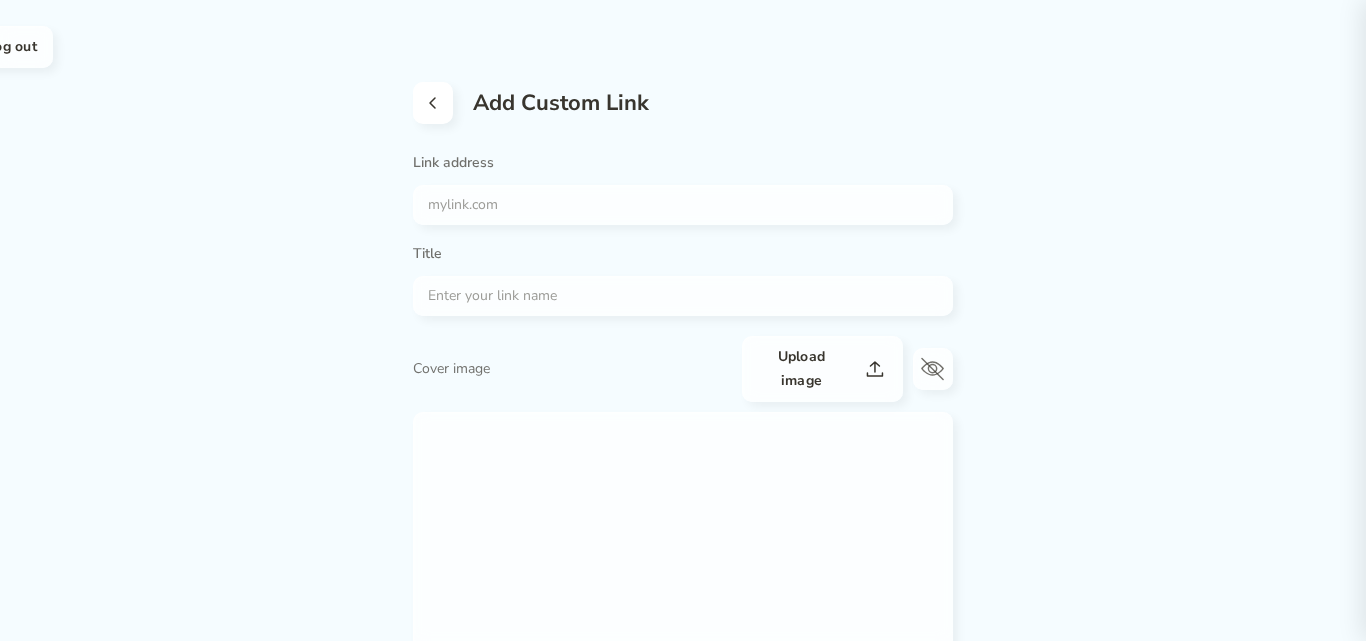 click 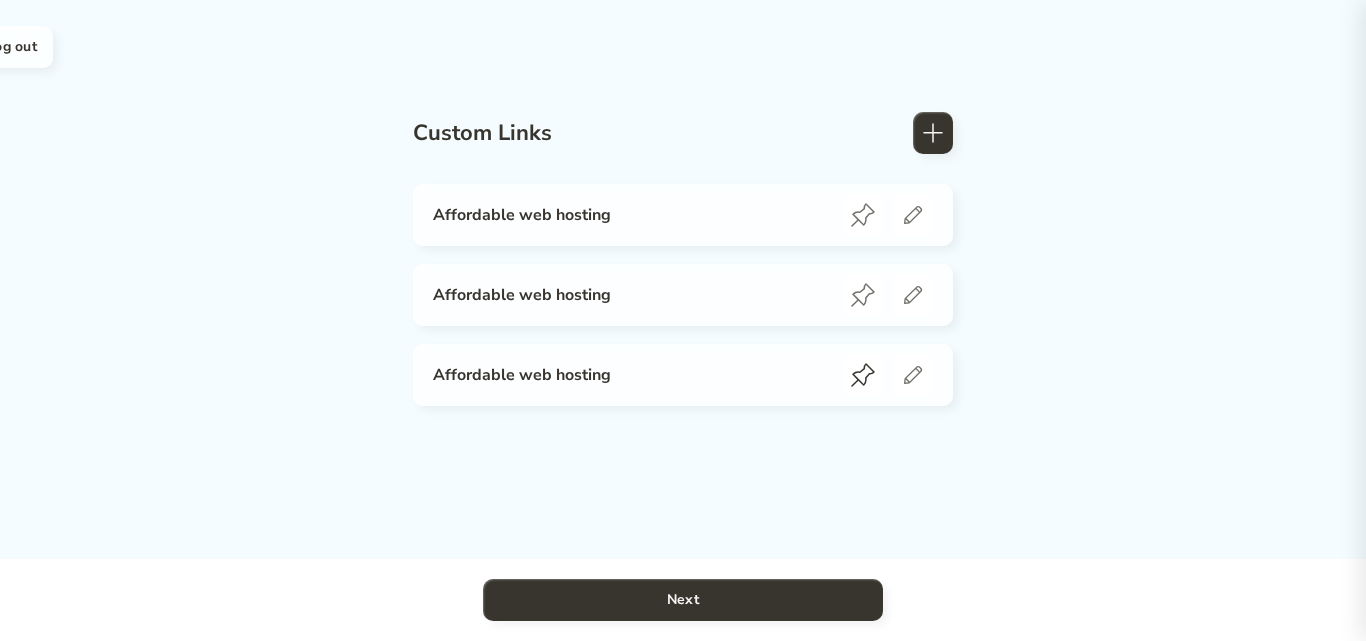 click 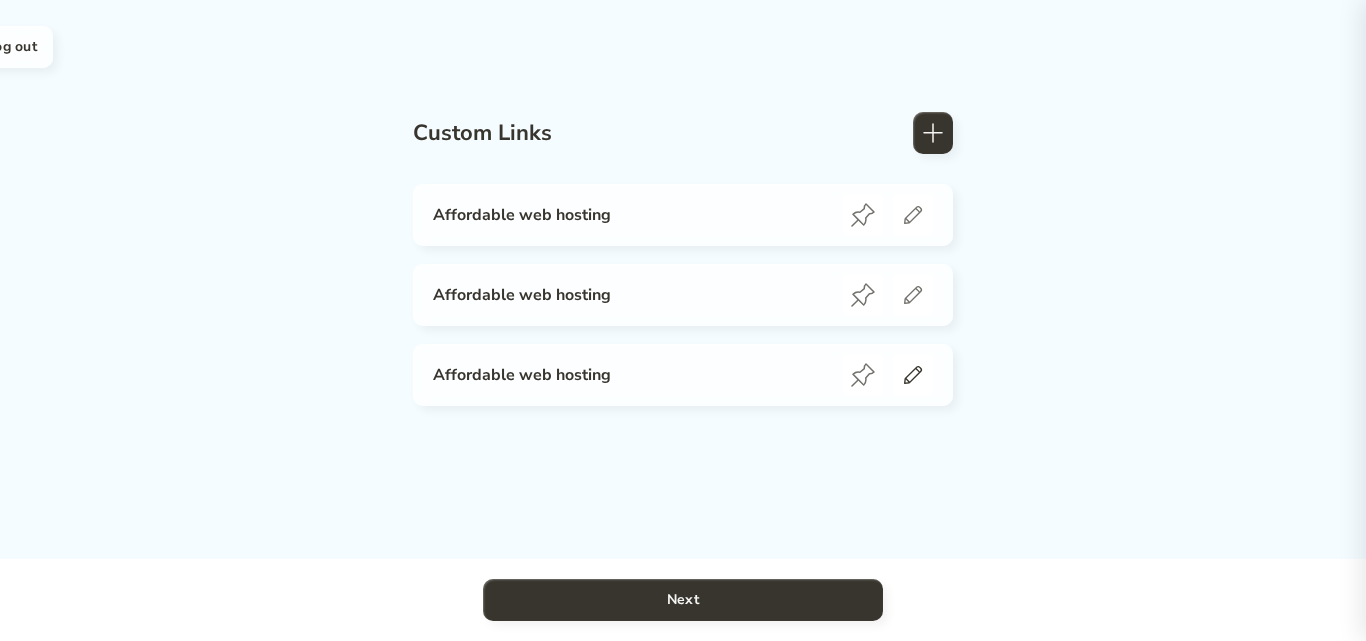 click 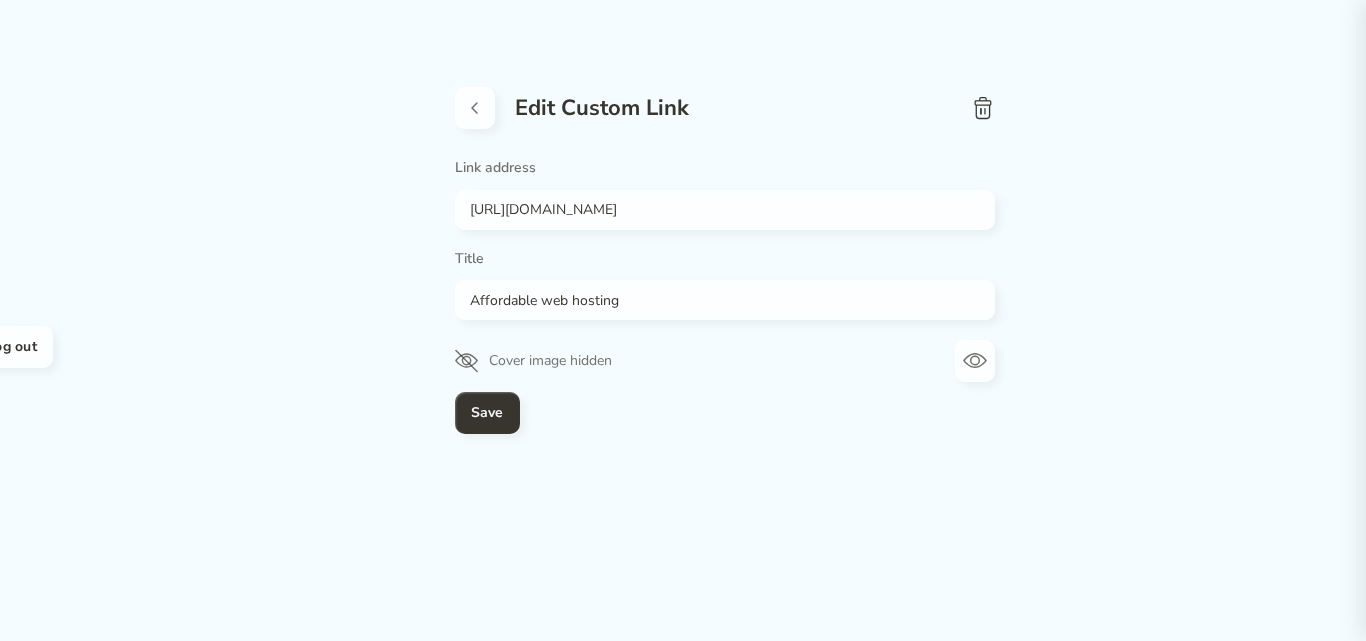 click 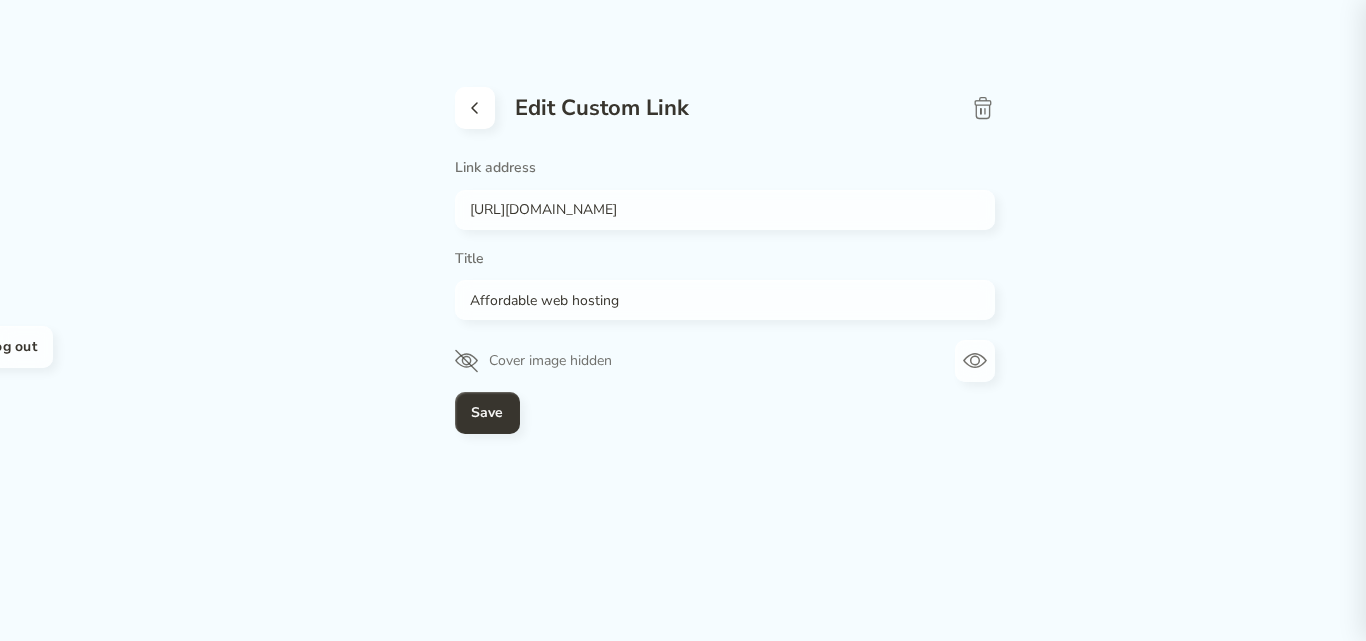 click 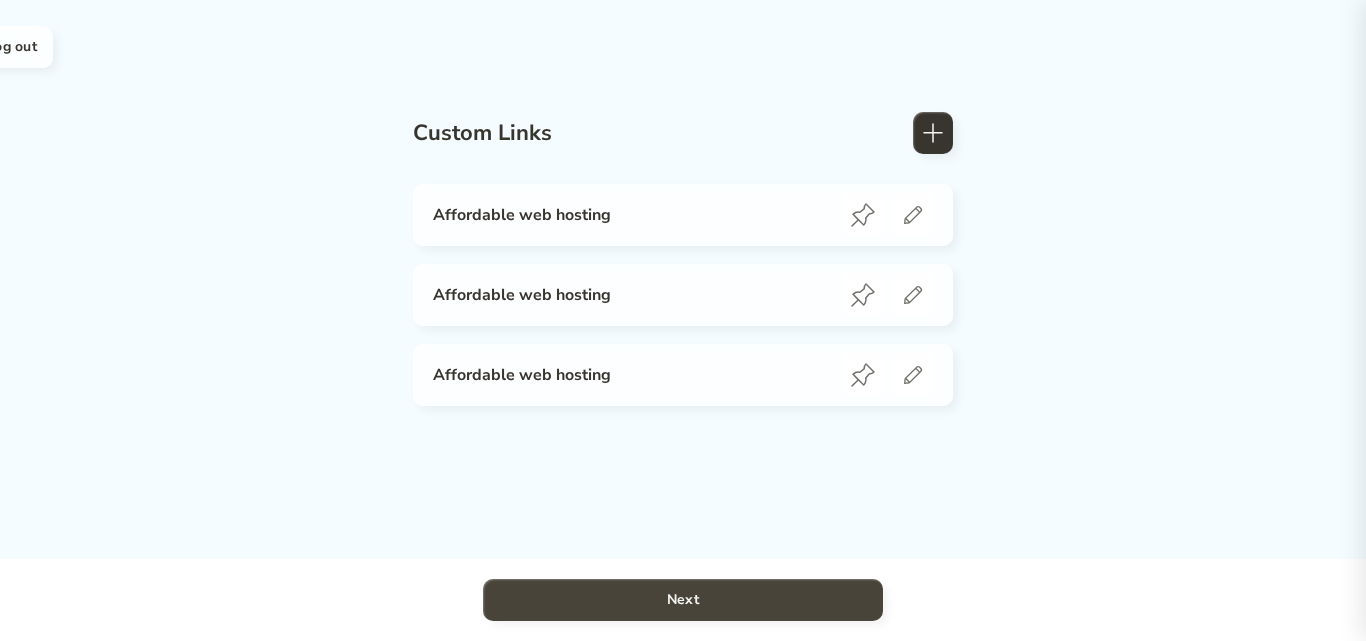 click on "Next" at bounding box center [683, 600] 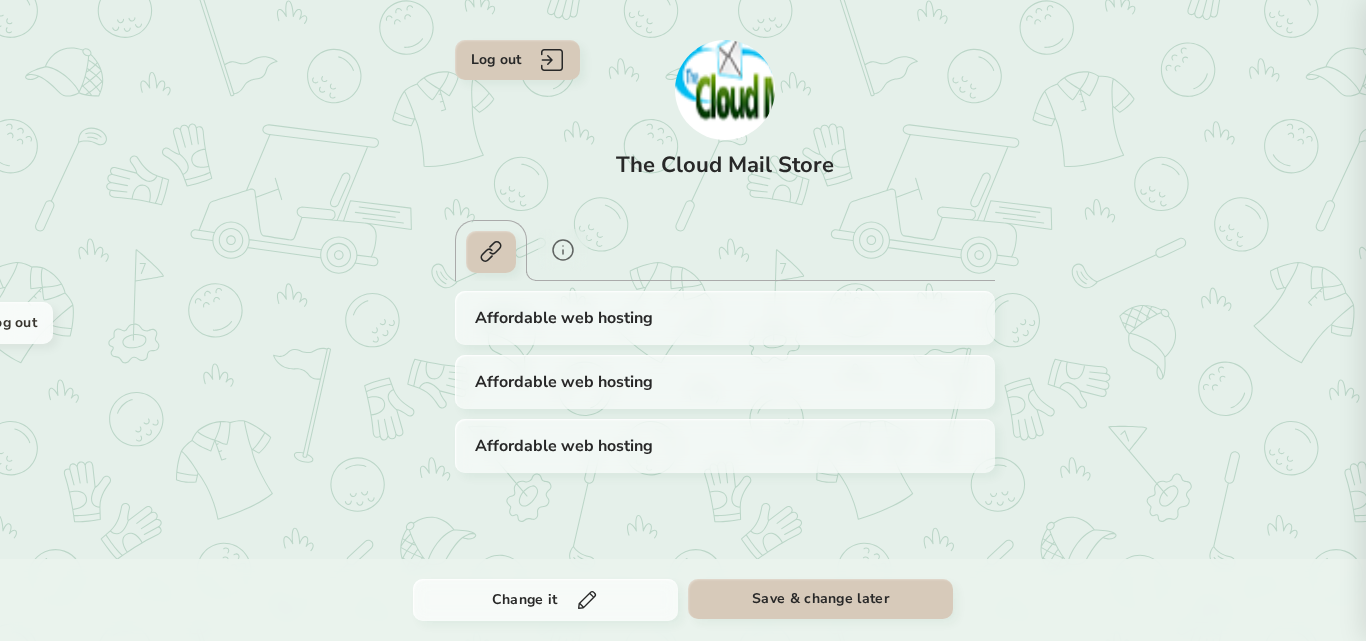 click 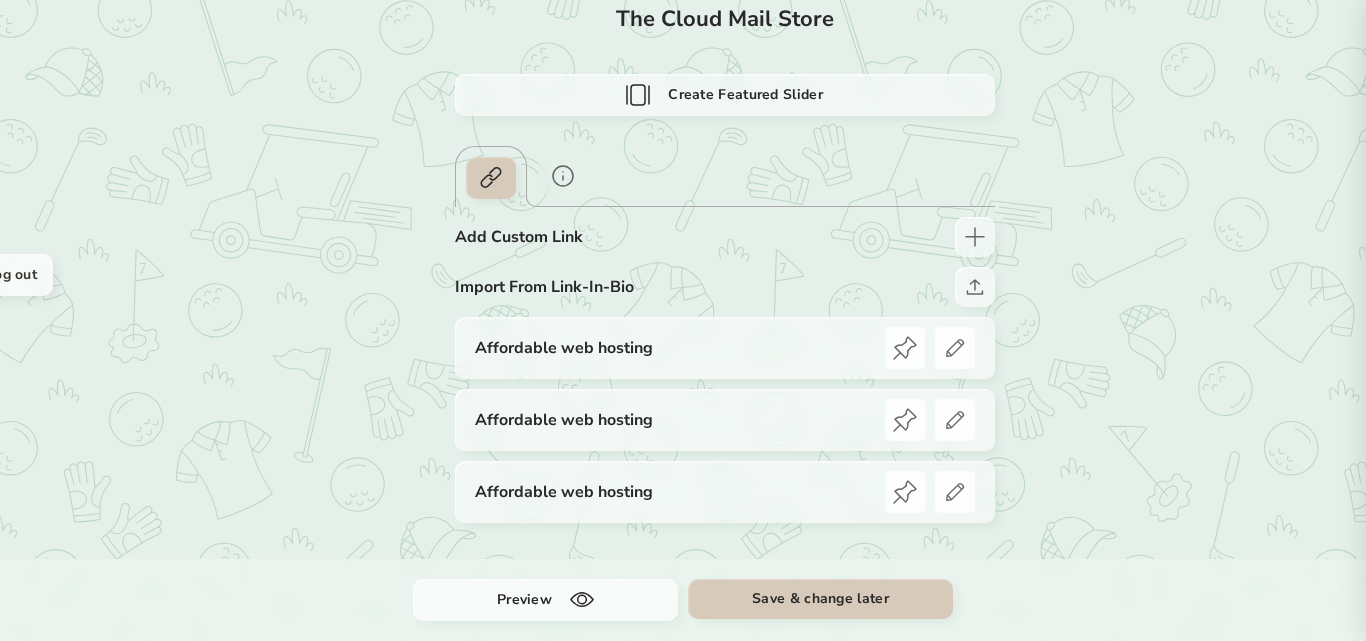 scroll, scrollTop: 148, scrollLeft: 0, axis: vertical 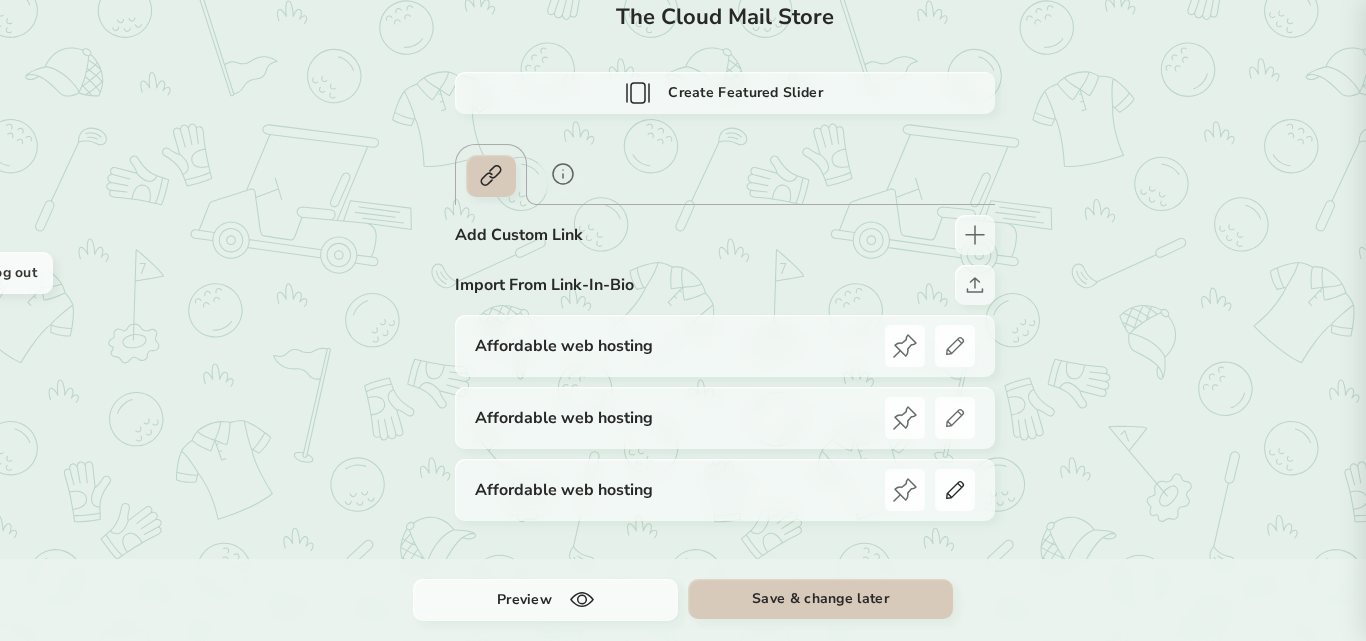 click 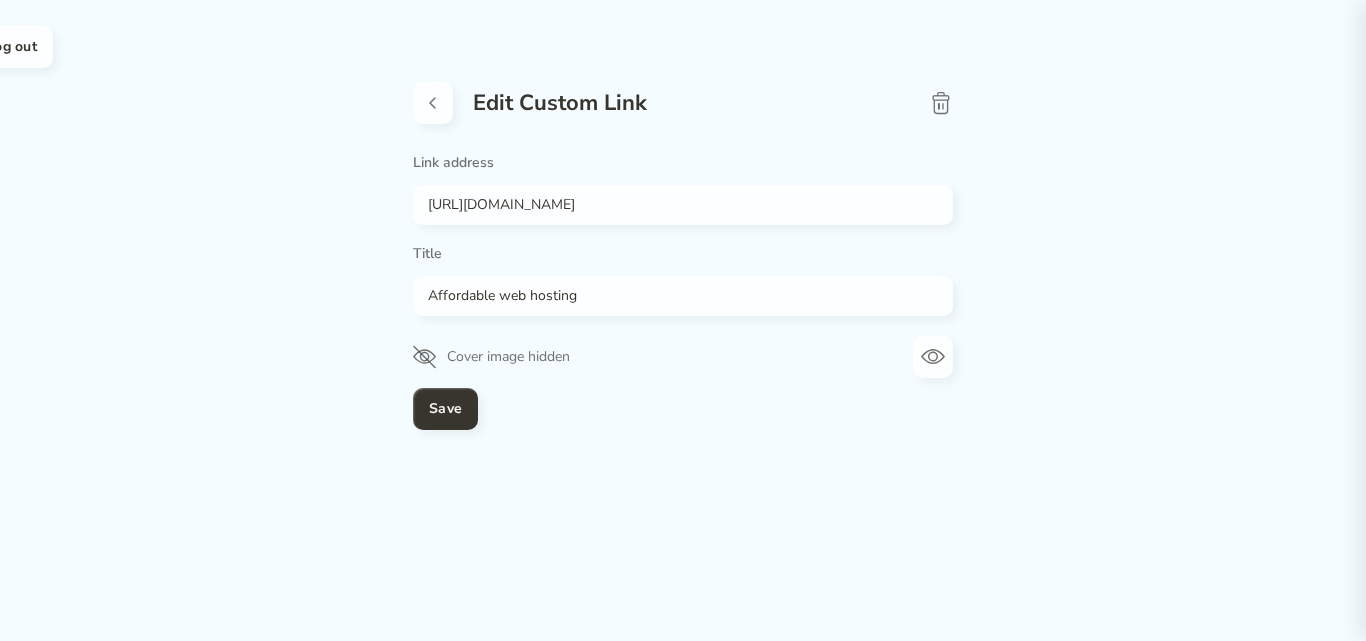 scroll, scrollTop: 0, scrollLeft: 0, axis: both 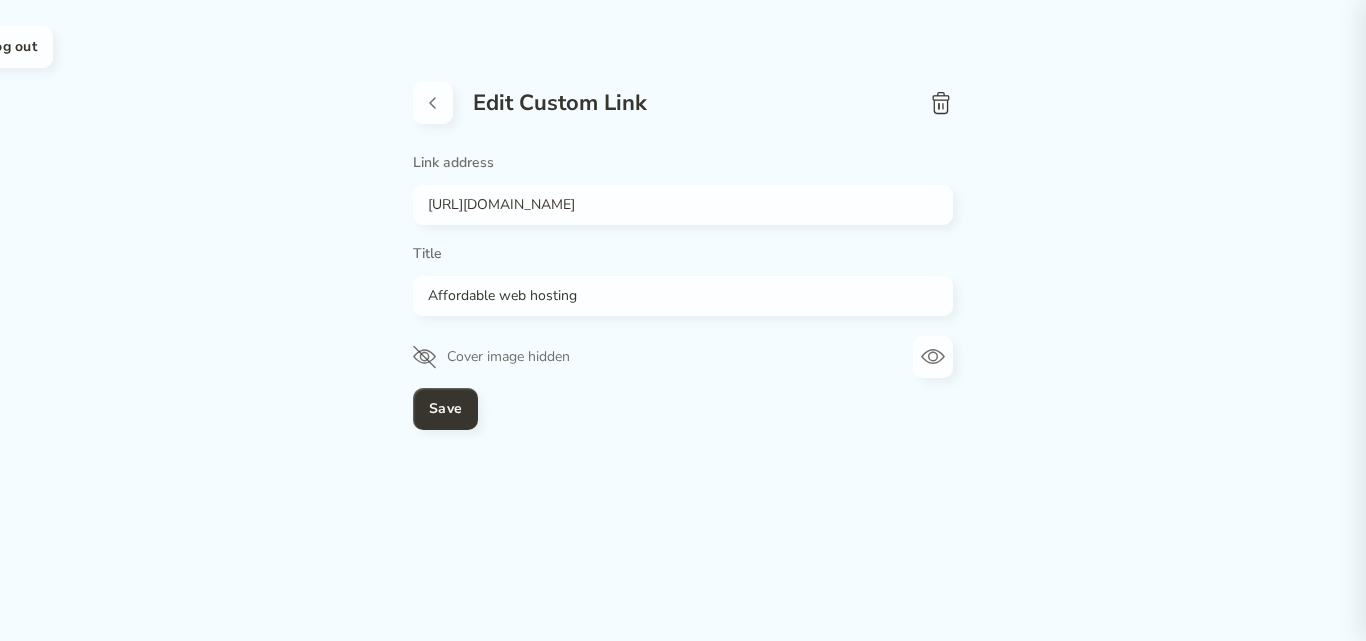 click 